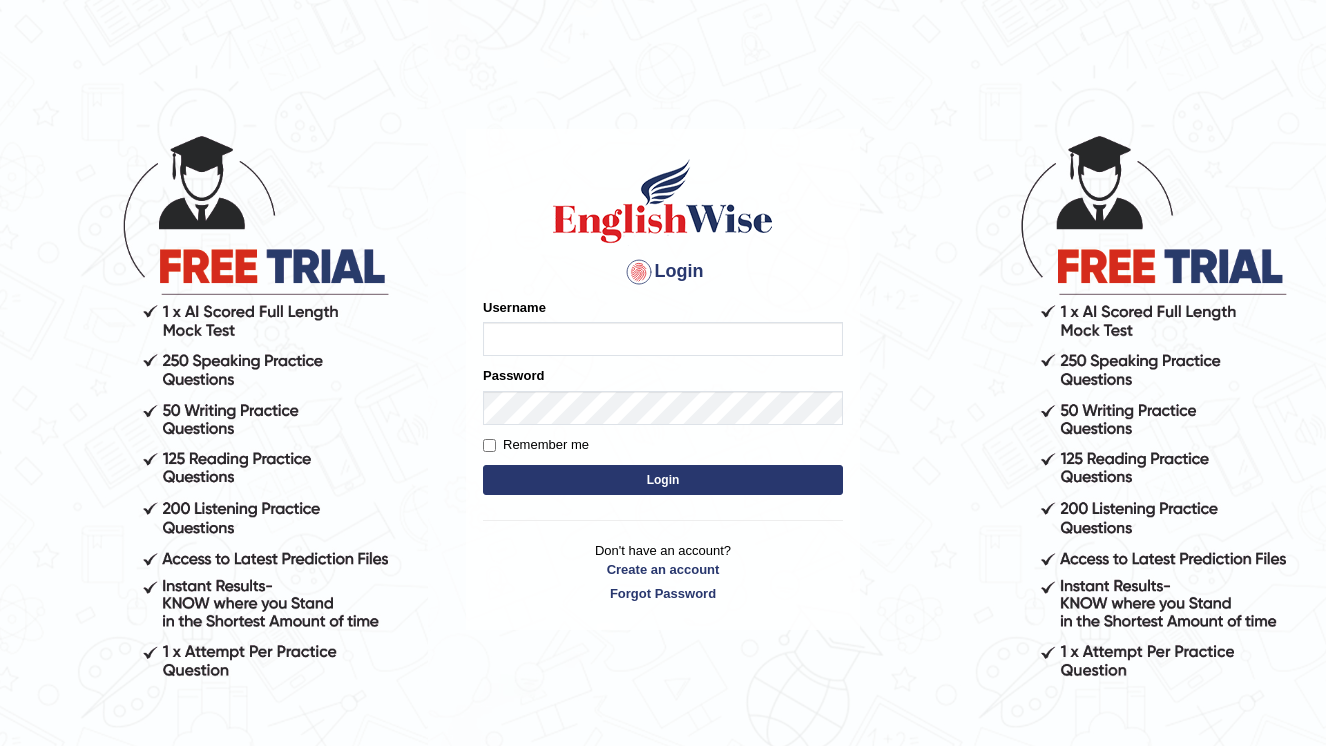 scroll, scrollTop: 0, scrollLeft: 0, axis: both 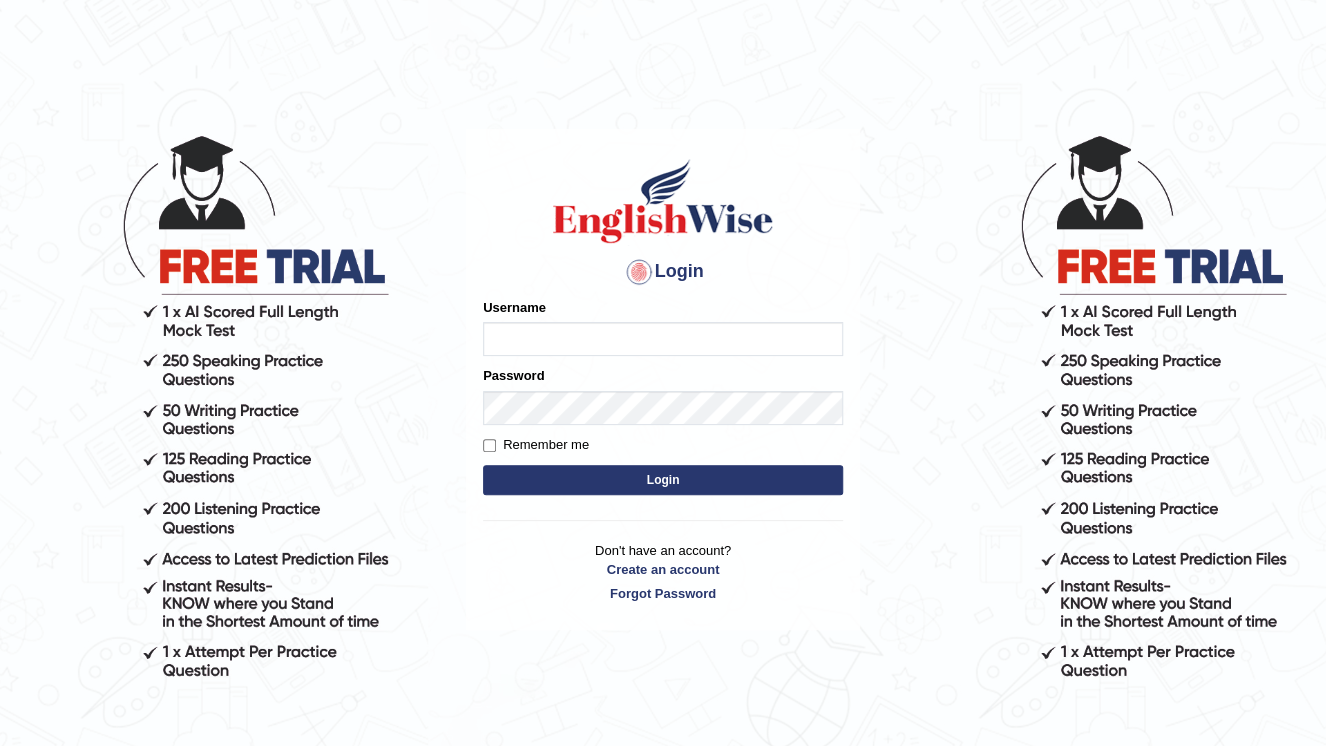 click on "Username" at bounding box center (663, 339) 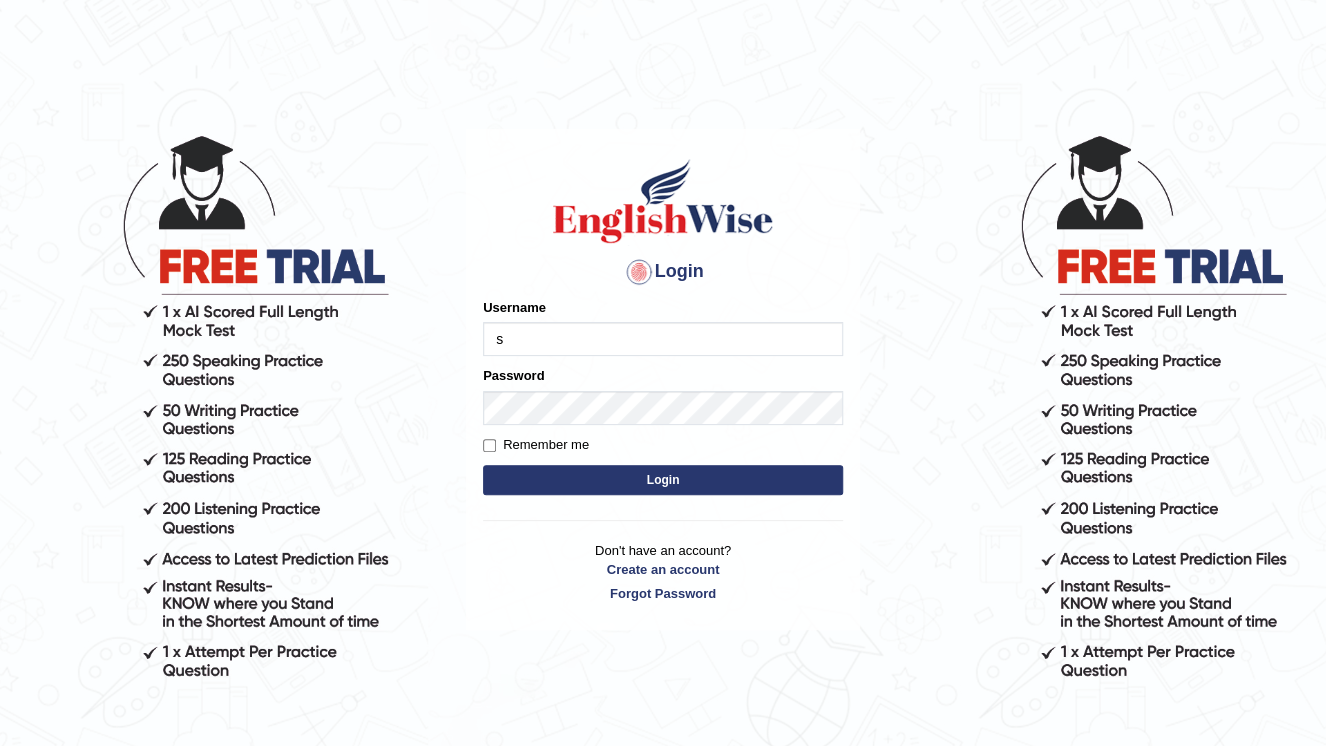 type on "Siddharth2025" 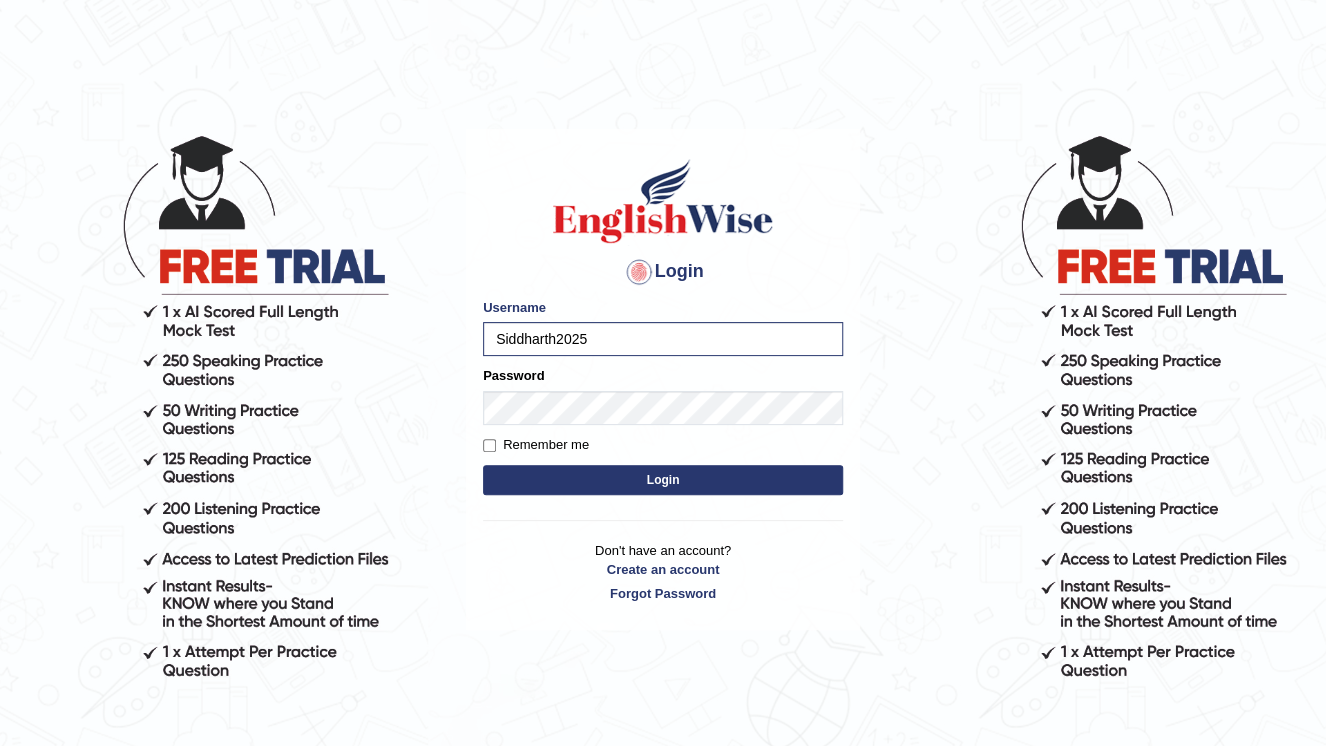 click on "Login" at bounding box center (663, 480) 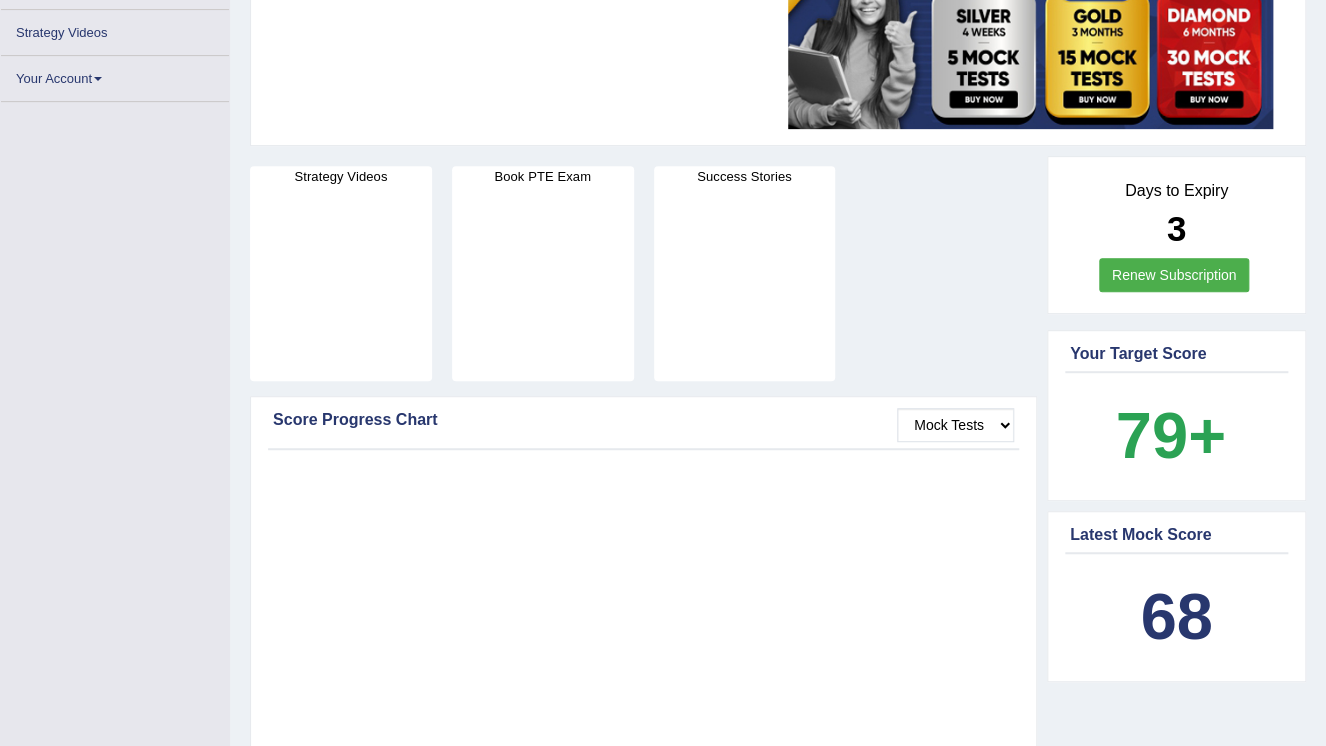 scroll, scrollTop: 0, scrollLeft: 0, axis: both 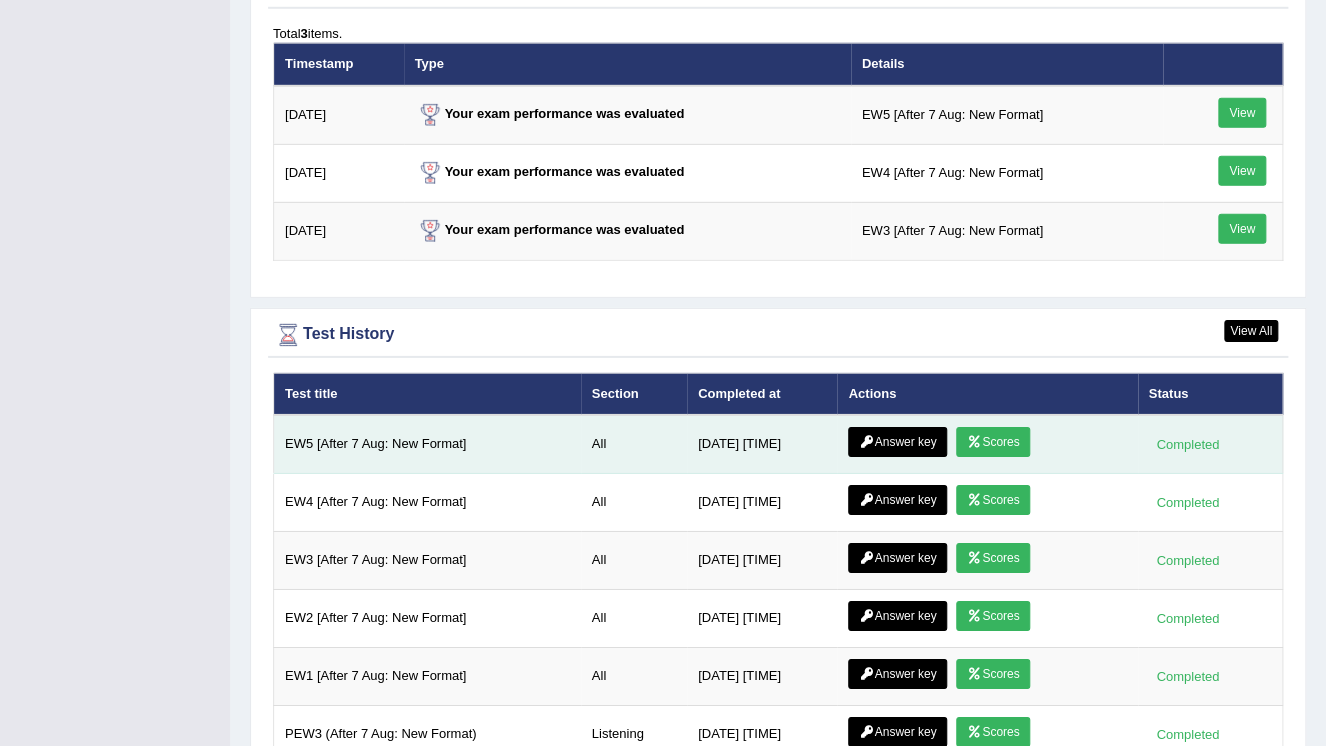 click on "Answer key" at bounding box center [897, 442] 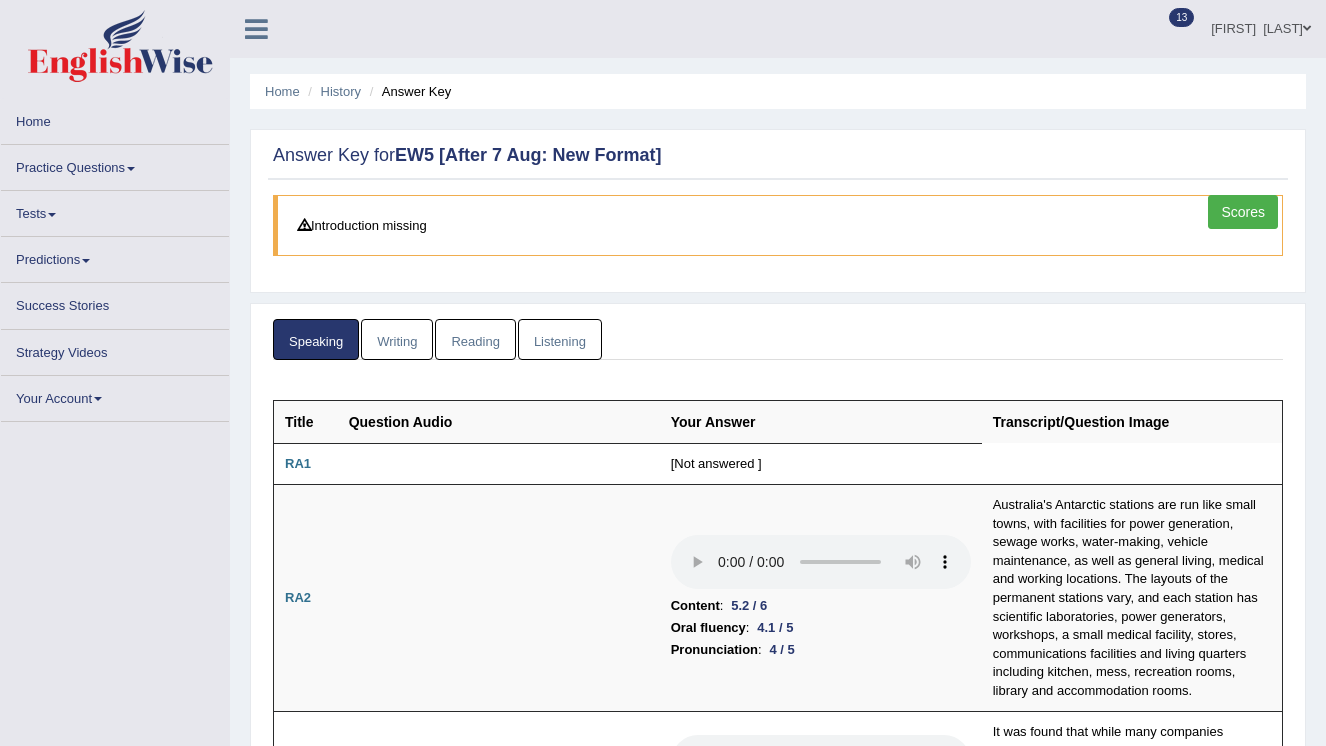 click on "Scores" at bounding box center [1243, 212] 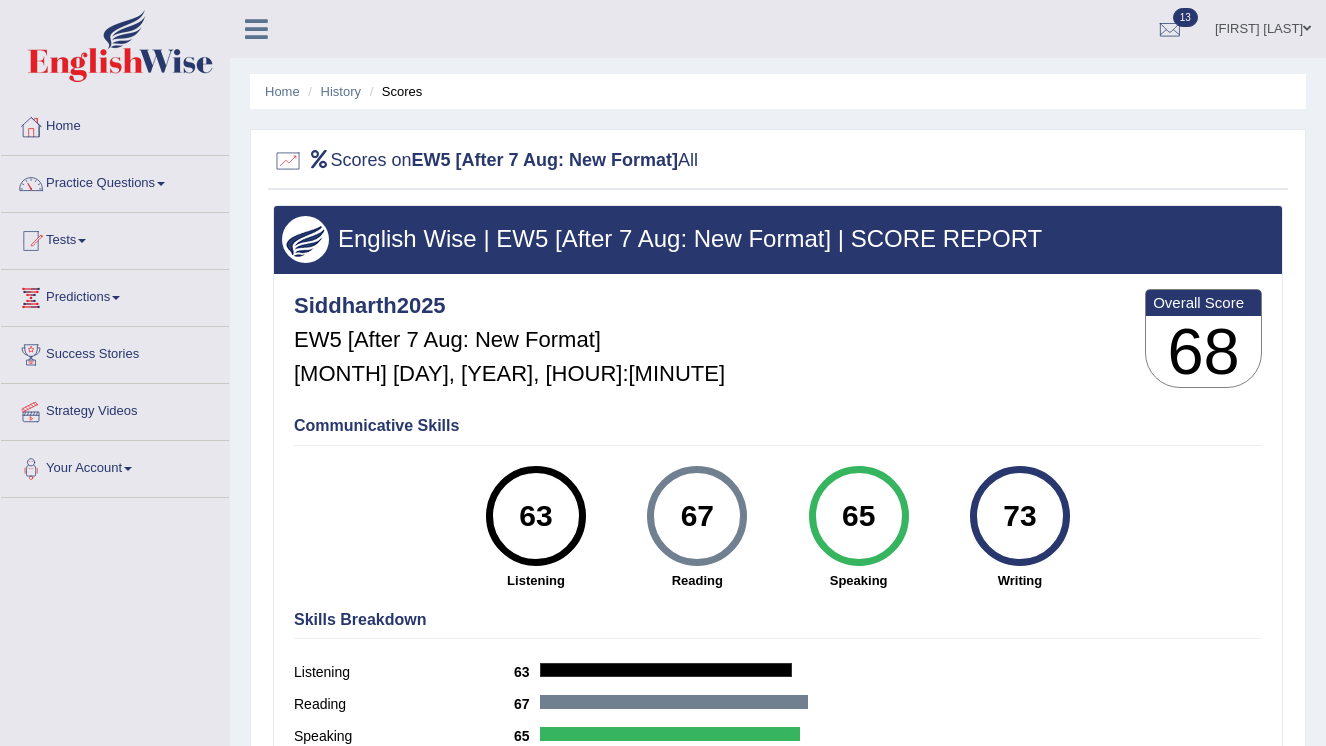 scroll, scrollTop: 0, scrollLeft: 0, axis: both 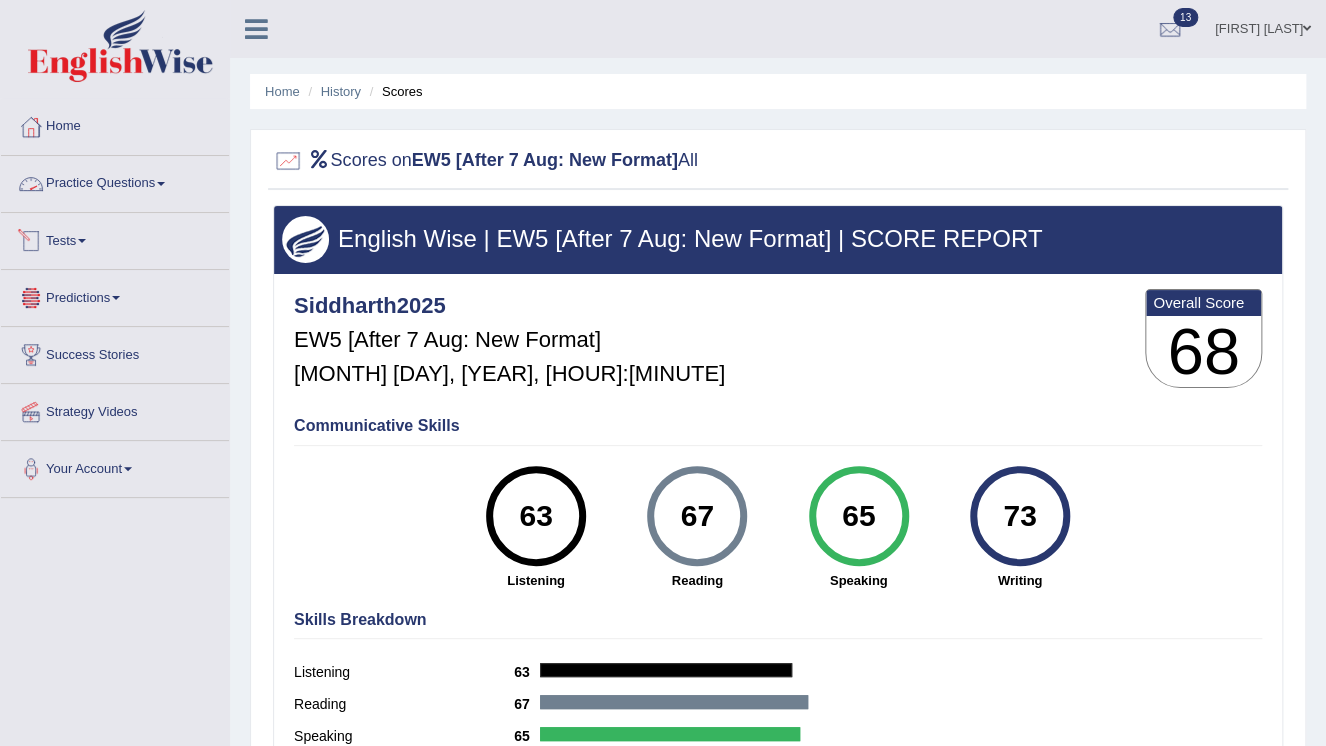 click on "Tests" at bounding box center [115, 238] 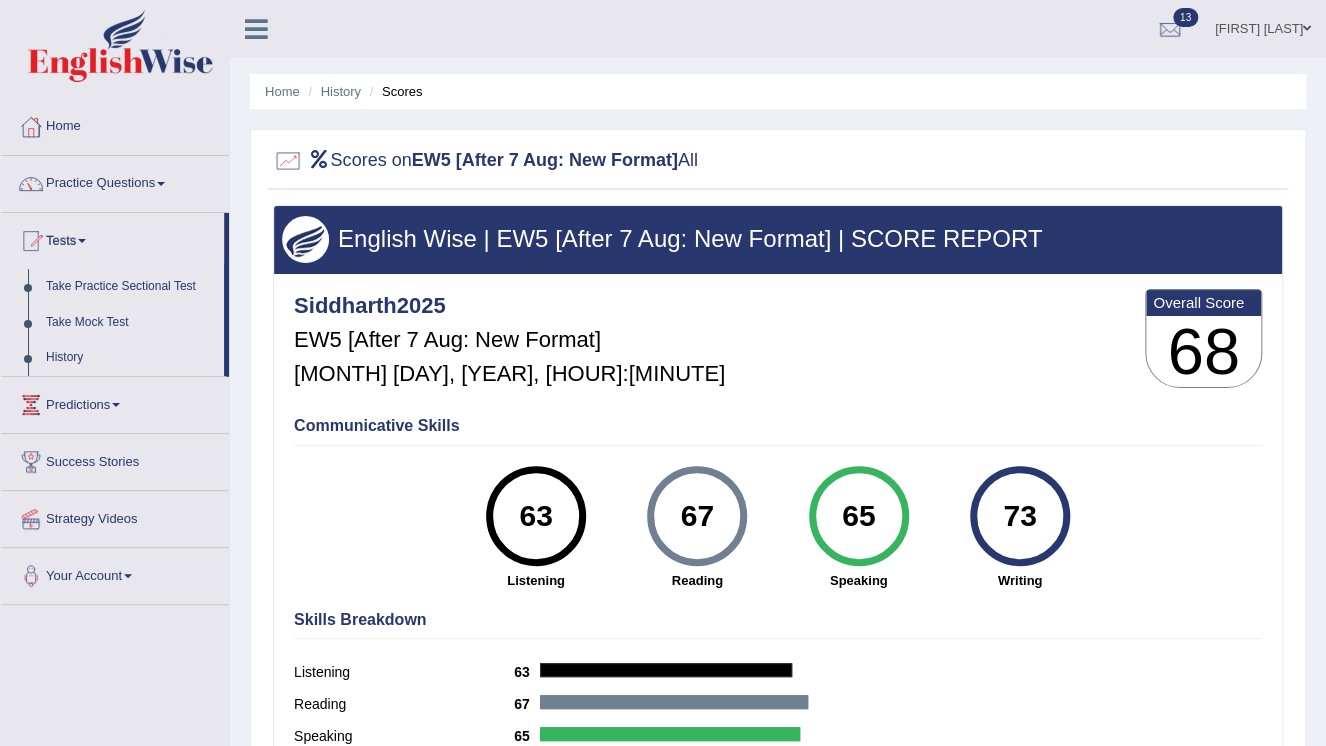 click on "Take Mock Test" at bounding box center (130, 323) 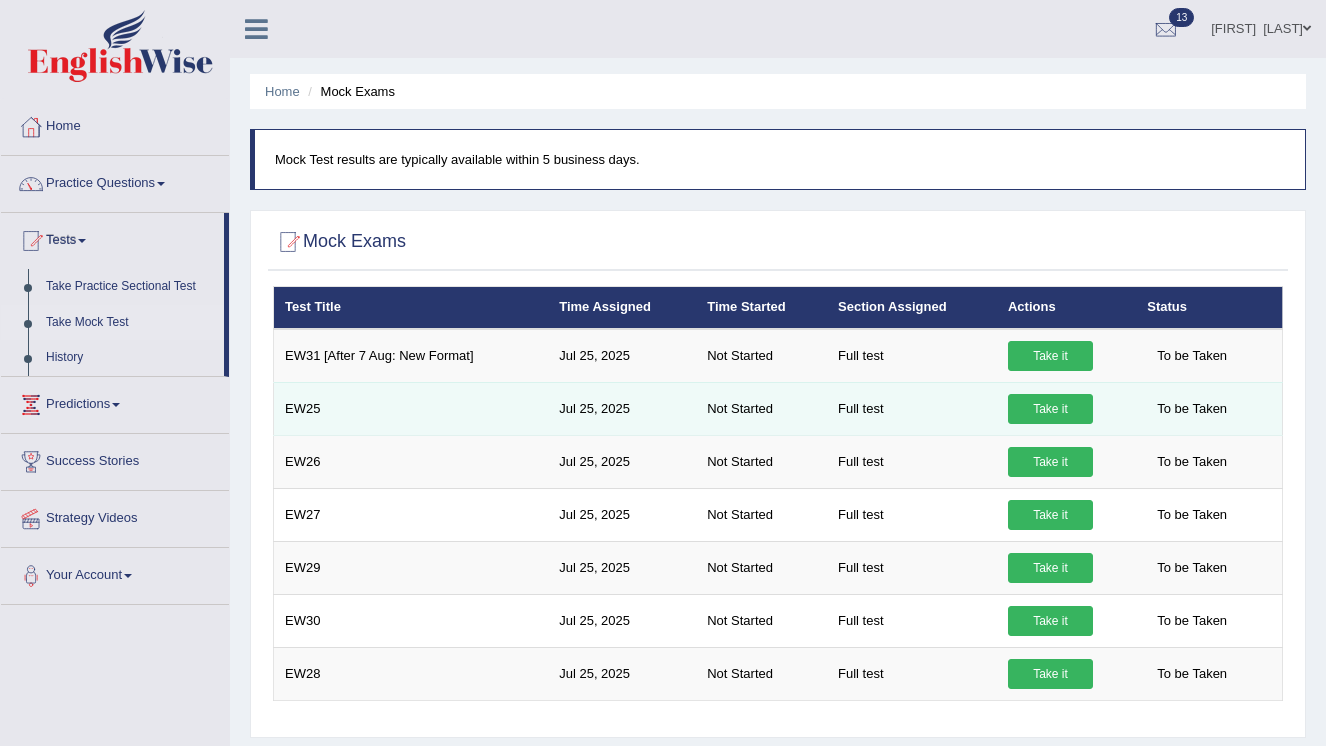 scroll, scrollTop: 0, scrollLeft: 0, axis: both 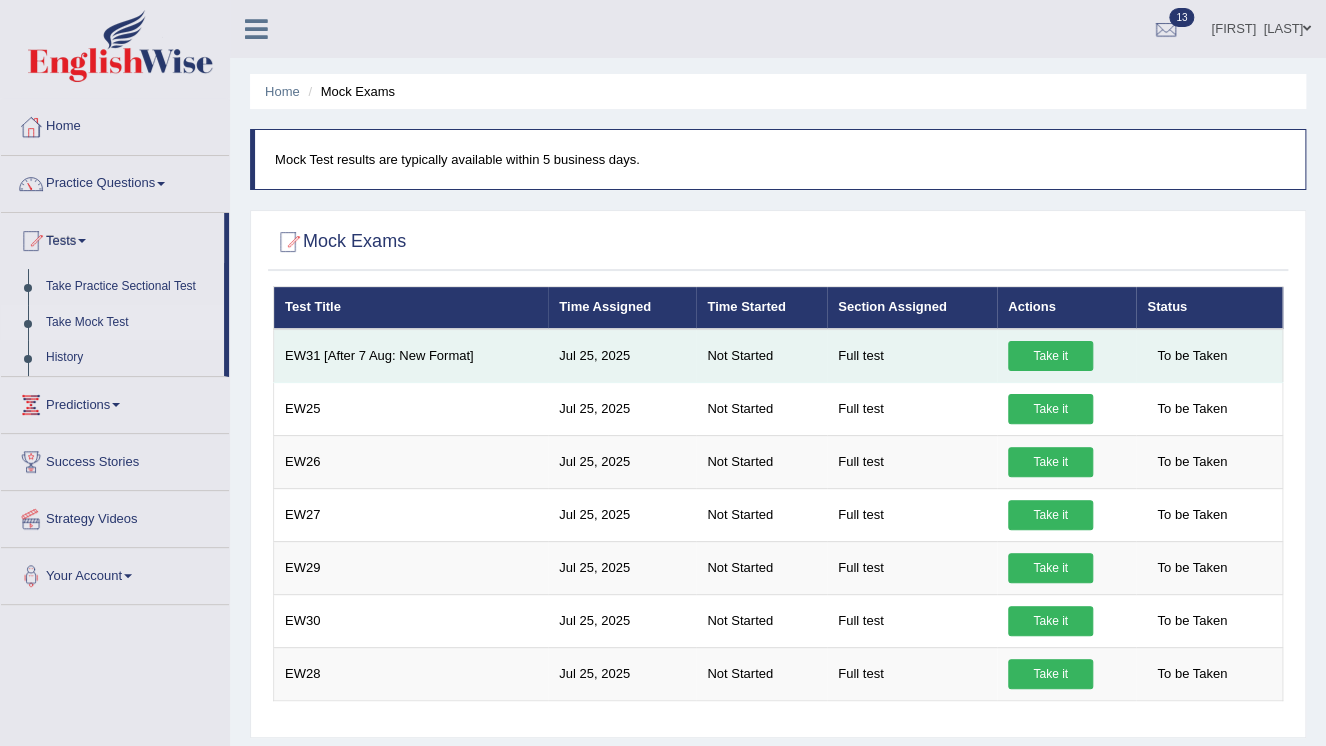 click on "Take it" at bounding box center (1050, 356) 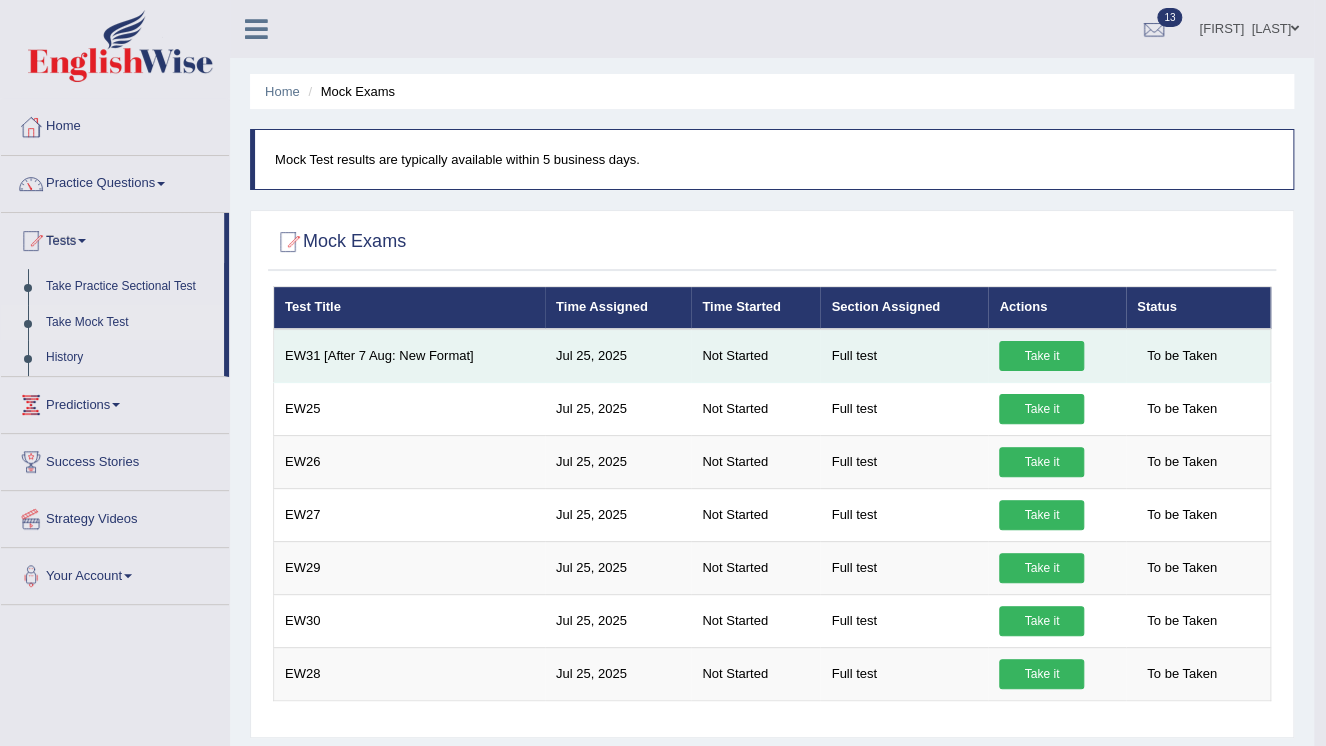 click on "Take it" at bounding box center [1041, 356] 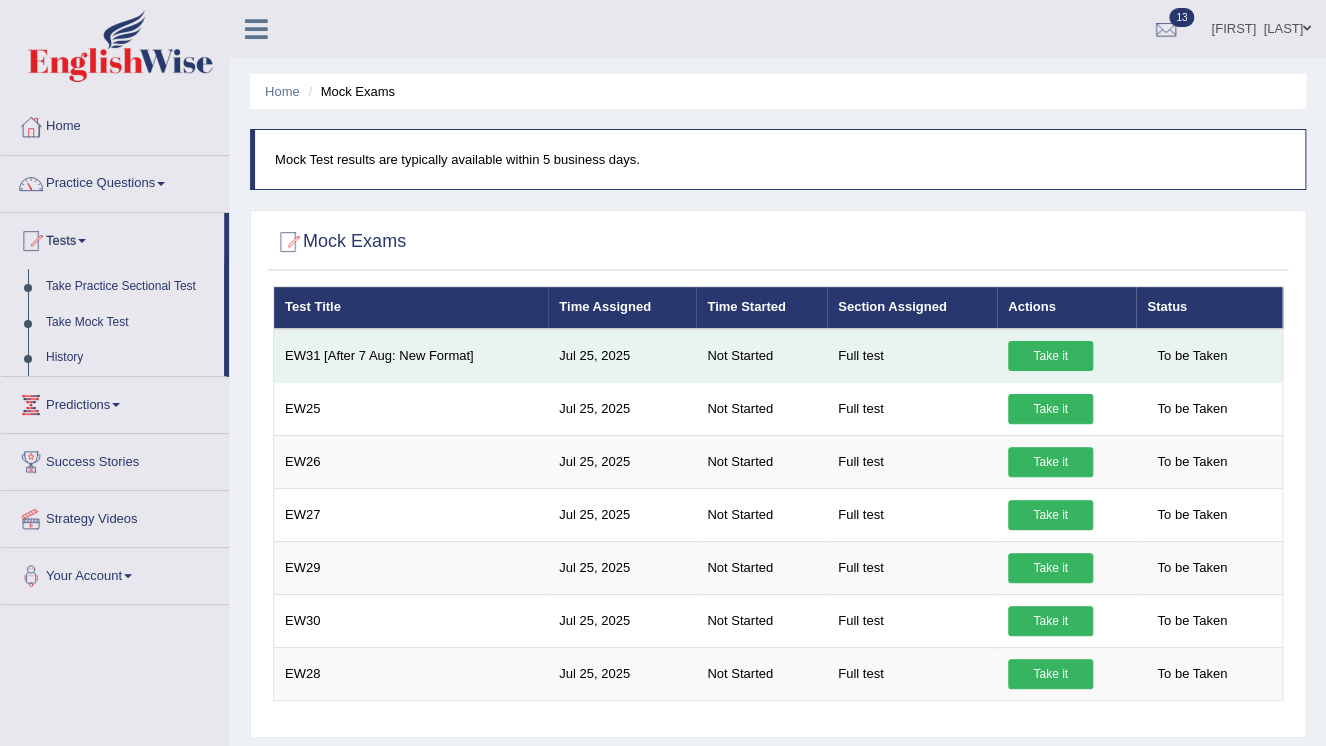 click on "Take it" at bounding box center (1050, 356) 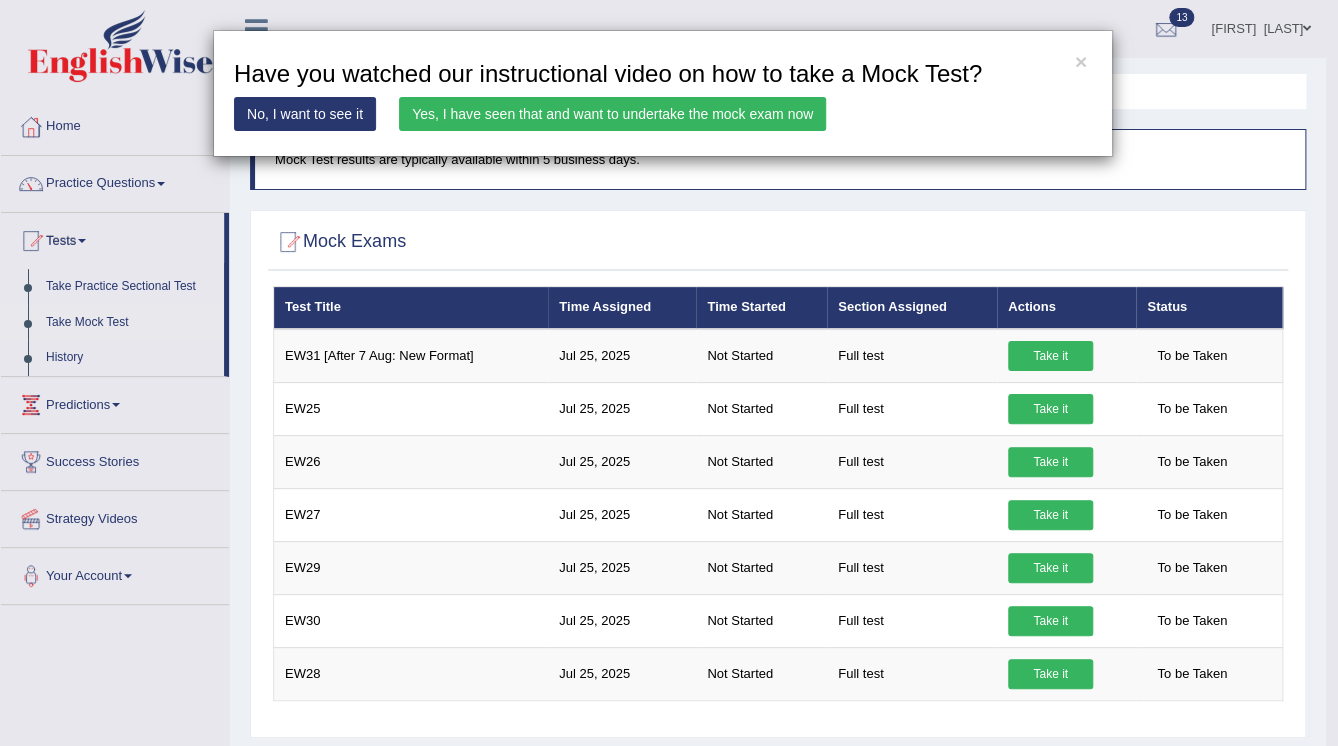 click on "Yes, I have seen that and want to undertake the mock exam now" at bounding box center (612, 114) 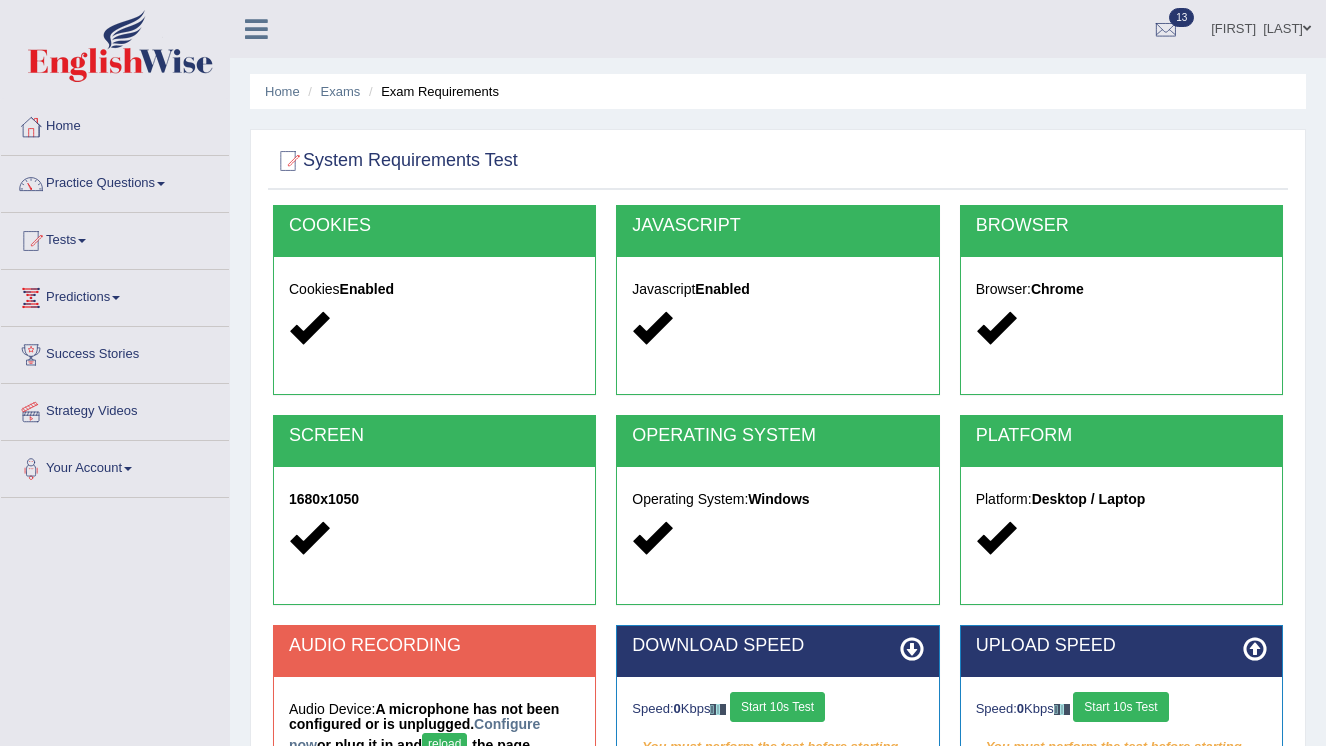 scroll, scrollTop: 160, scrollLeft: 0, axis: vertical 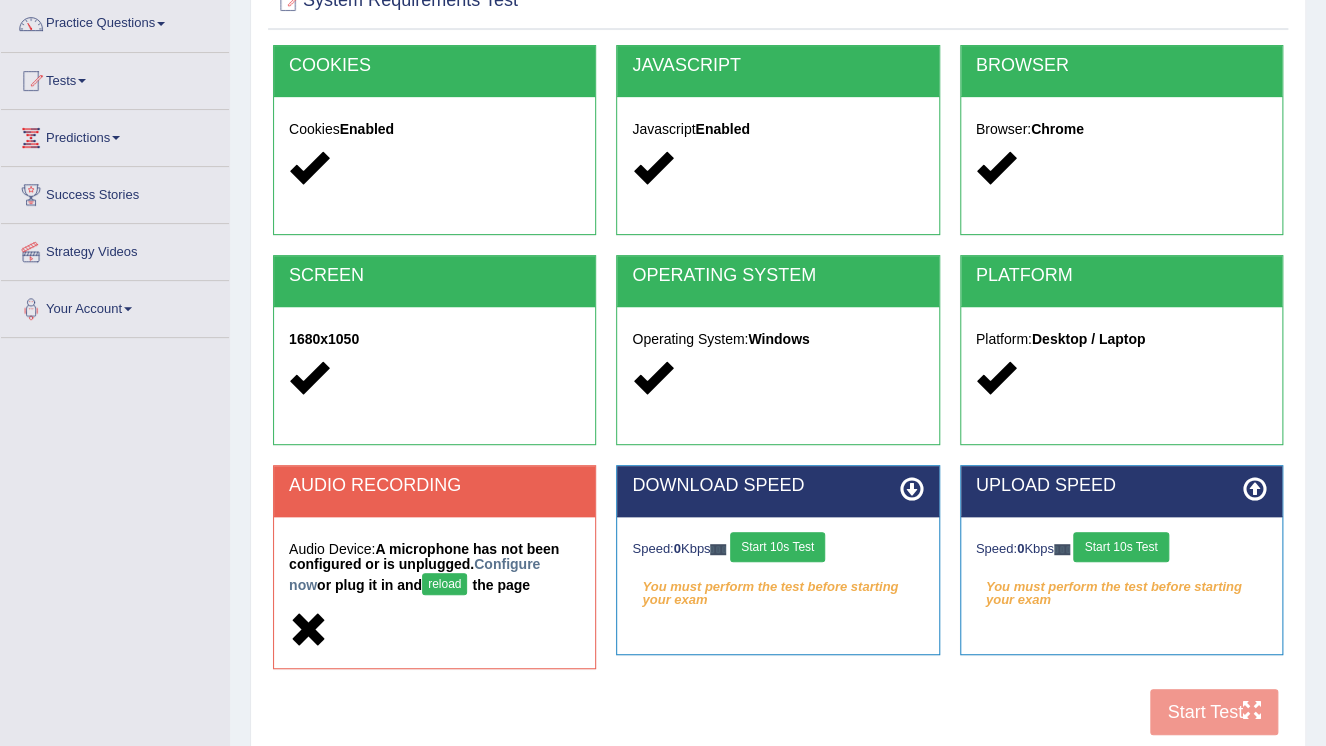click on "Start 10s Test" at bounding box center [777, 547] 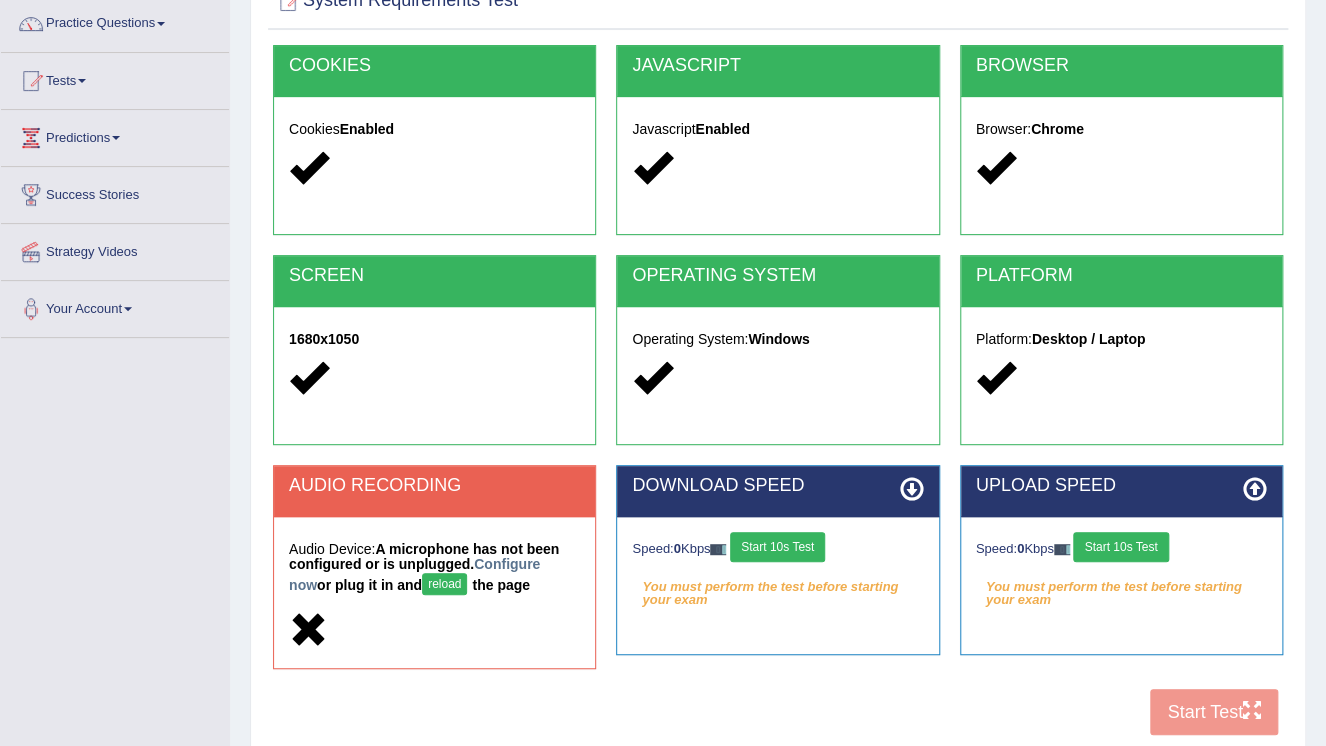 click on "Start 10s Test" at bounding box center [777, 547] 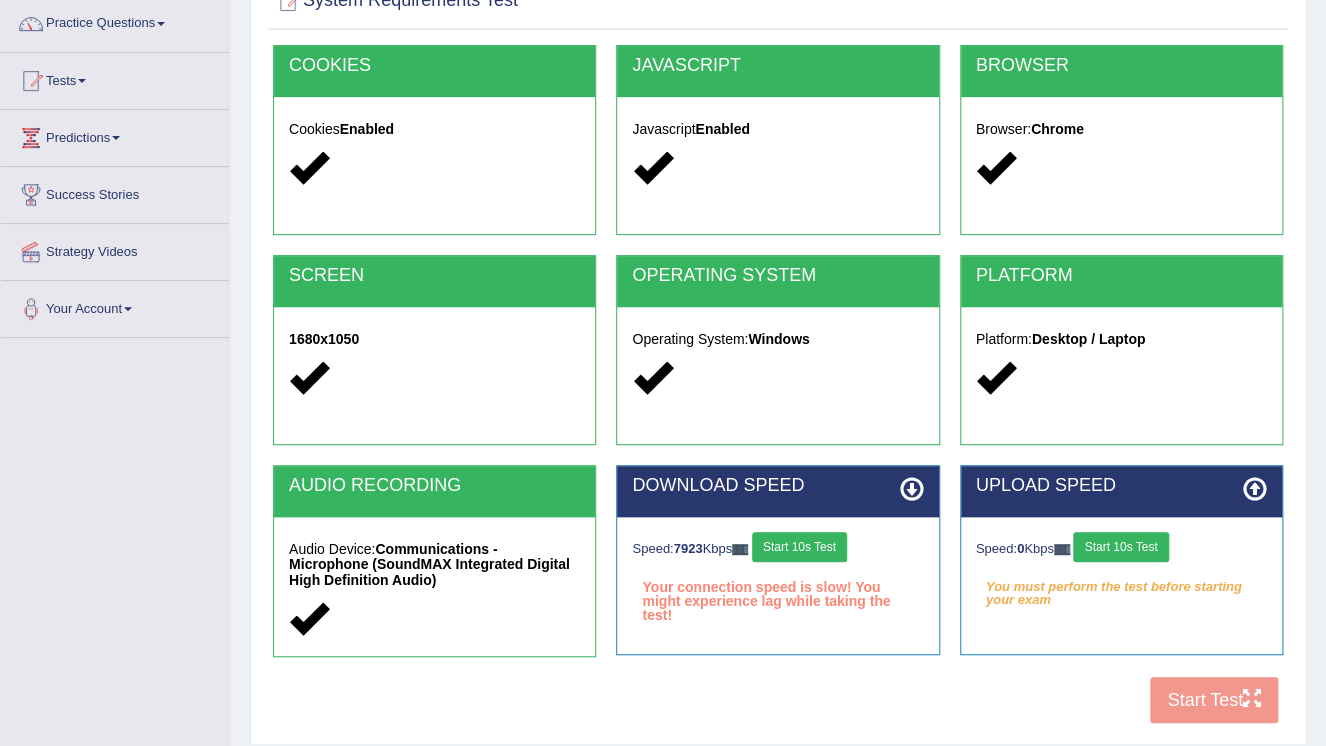 click on "Start 10s Test" at bounding box center (1120, 547) 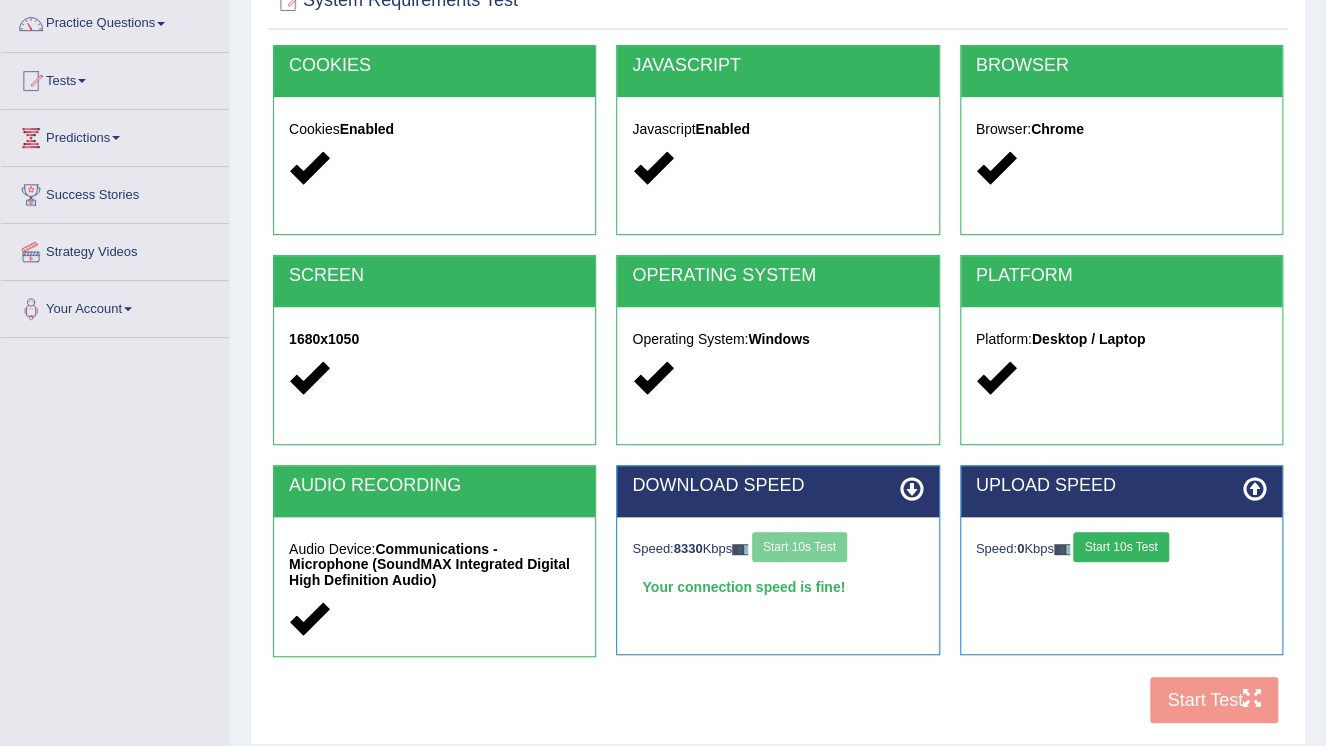 click on "Start 10s Test" at bounding box center (1120, 547) 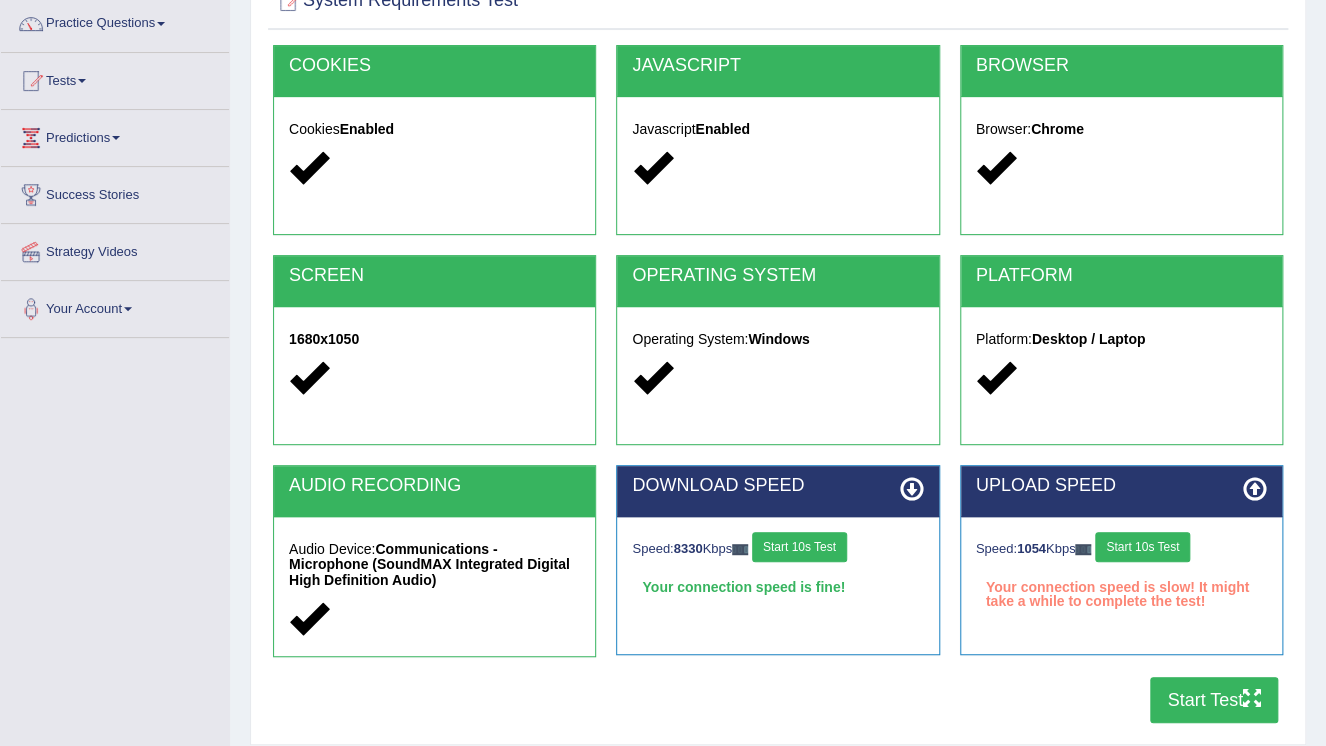click on "Start 10s Test" at bounding box center [799, 547] 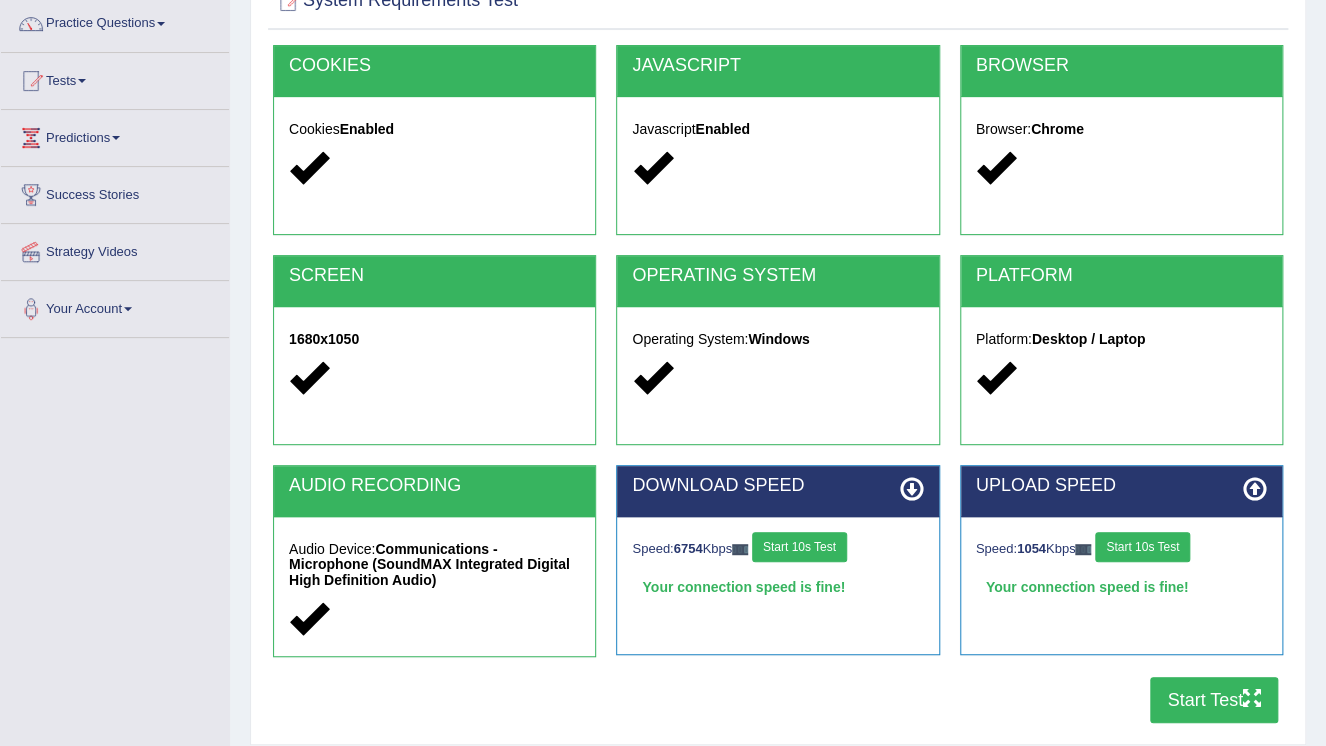 click on "Start Test" at bounding box center (1214, 700) 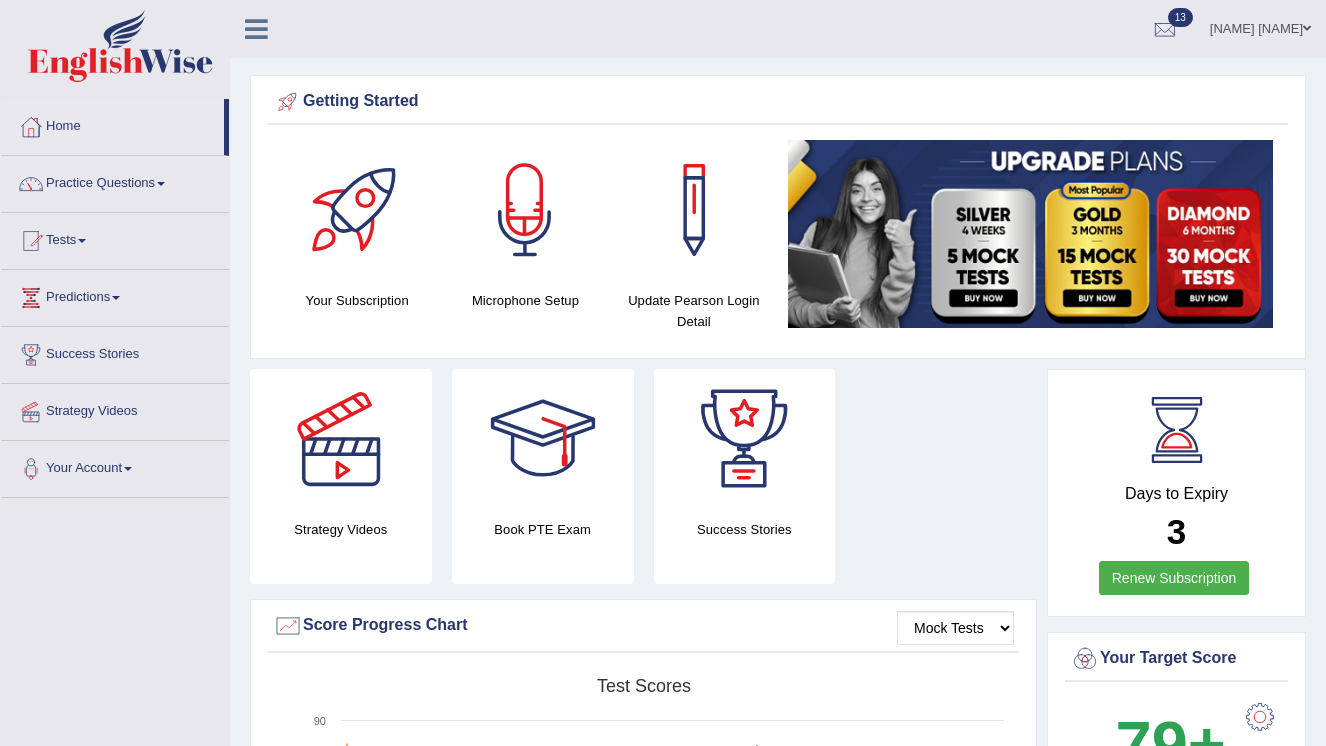 scroll, scrollTop: 0, scrollLeft: 0, axis: both 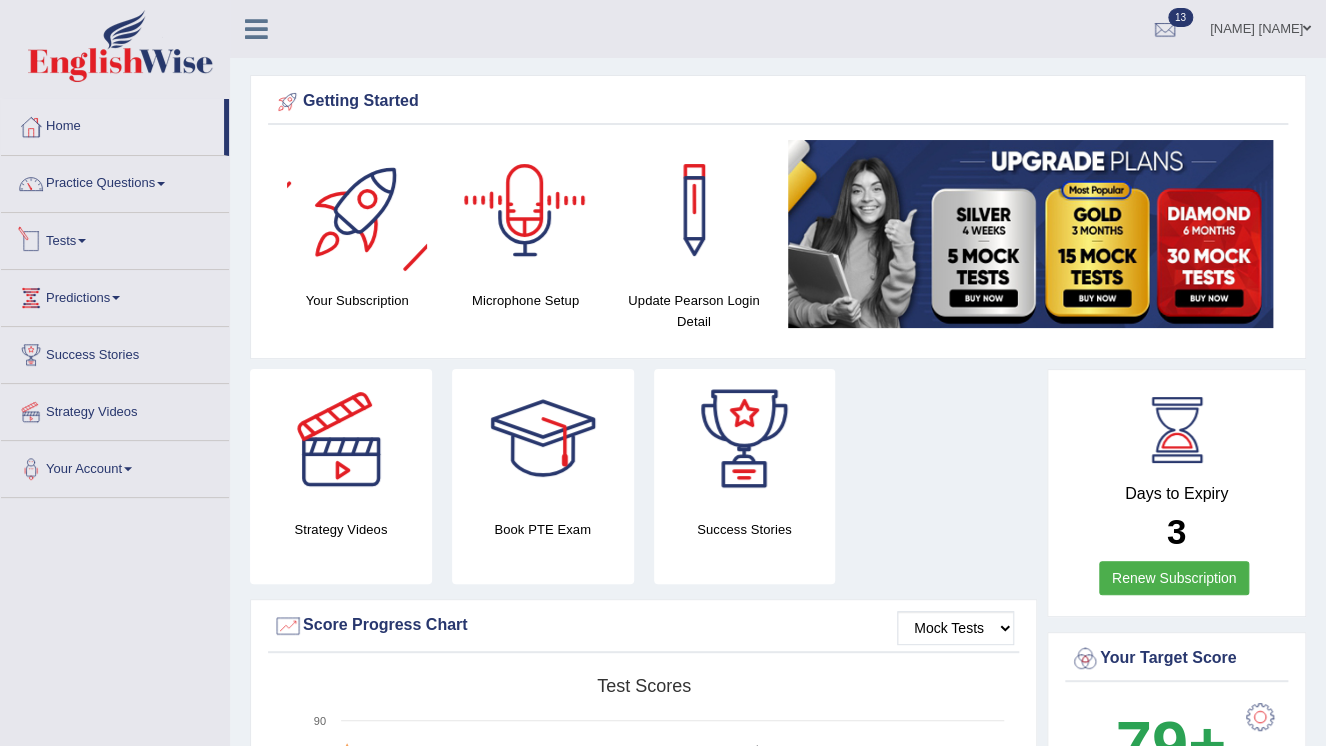 click on "Tests" at bounding box center [115, 238] 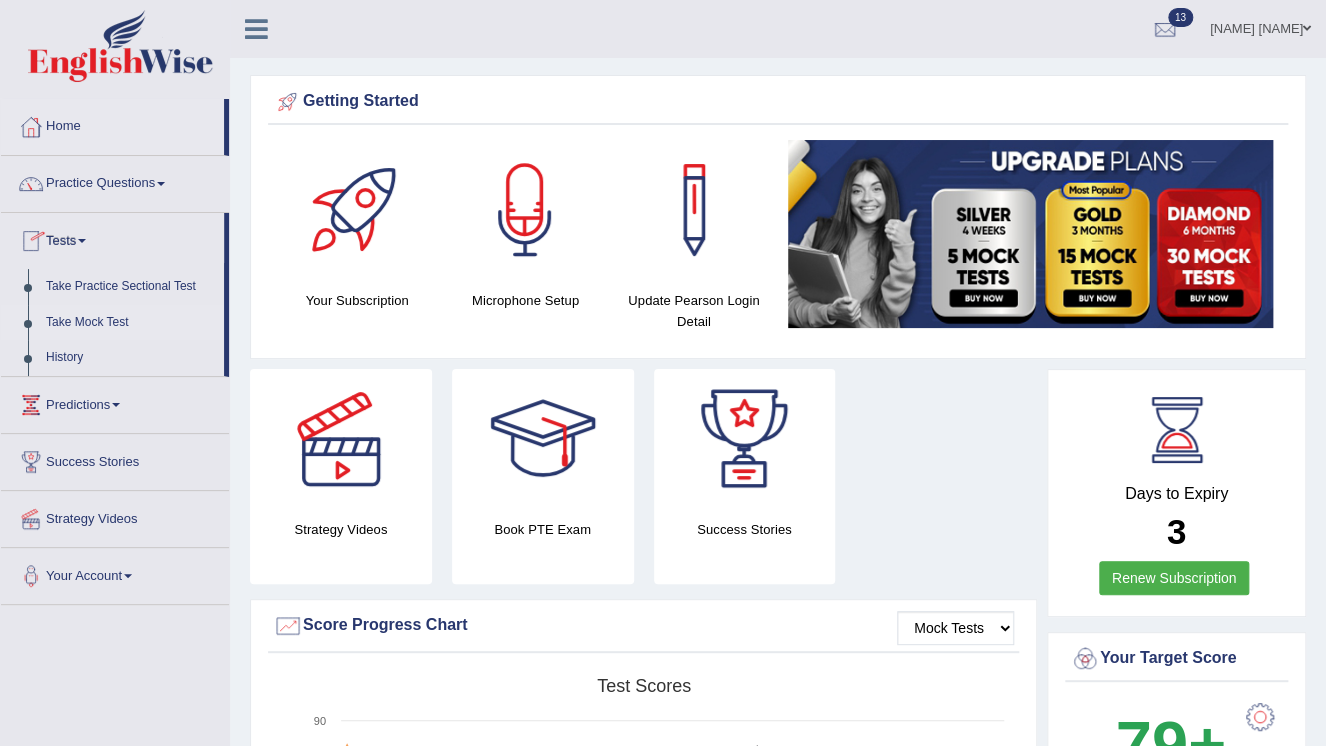 click on "Take Mock Test" at bounding box center (130, 323) 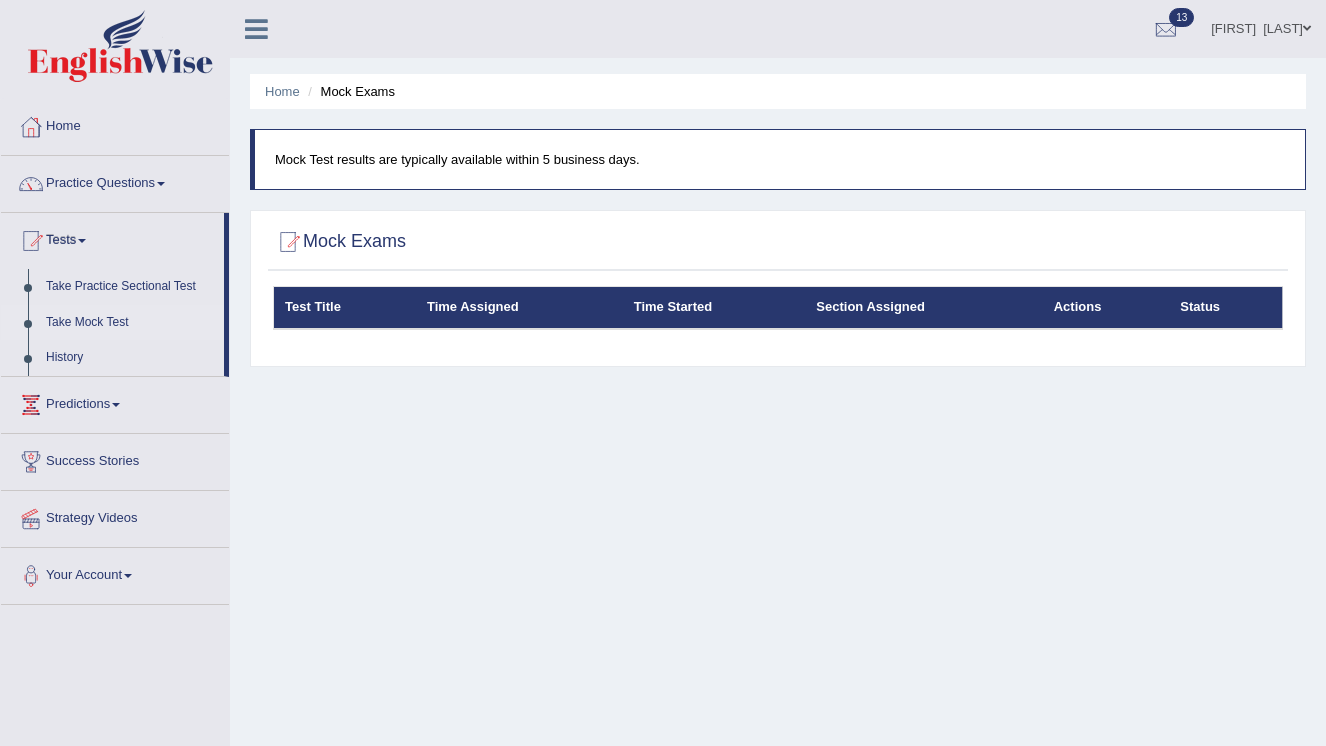scroll, scrollTop: 0, scrollLeft: 0, axis: both 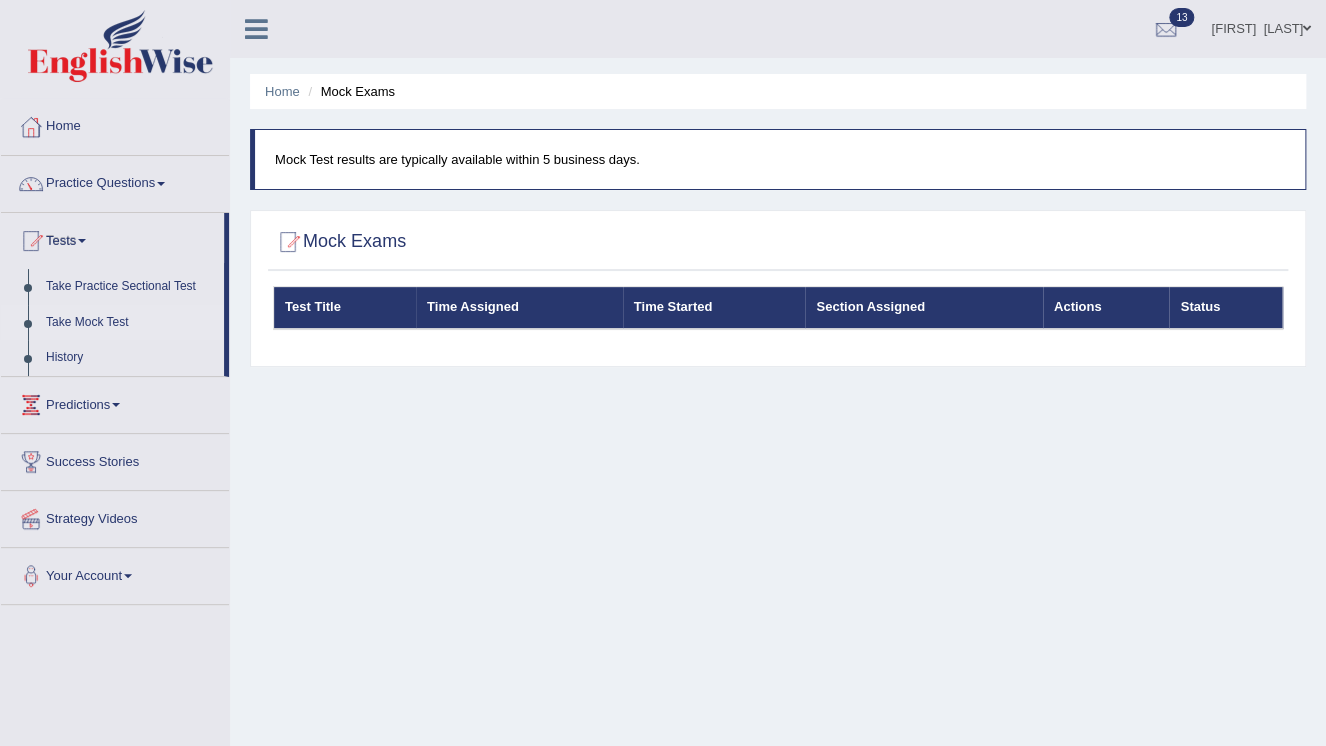 click on "Take Mock Test" at bounding box center (130, 323) 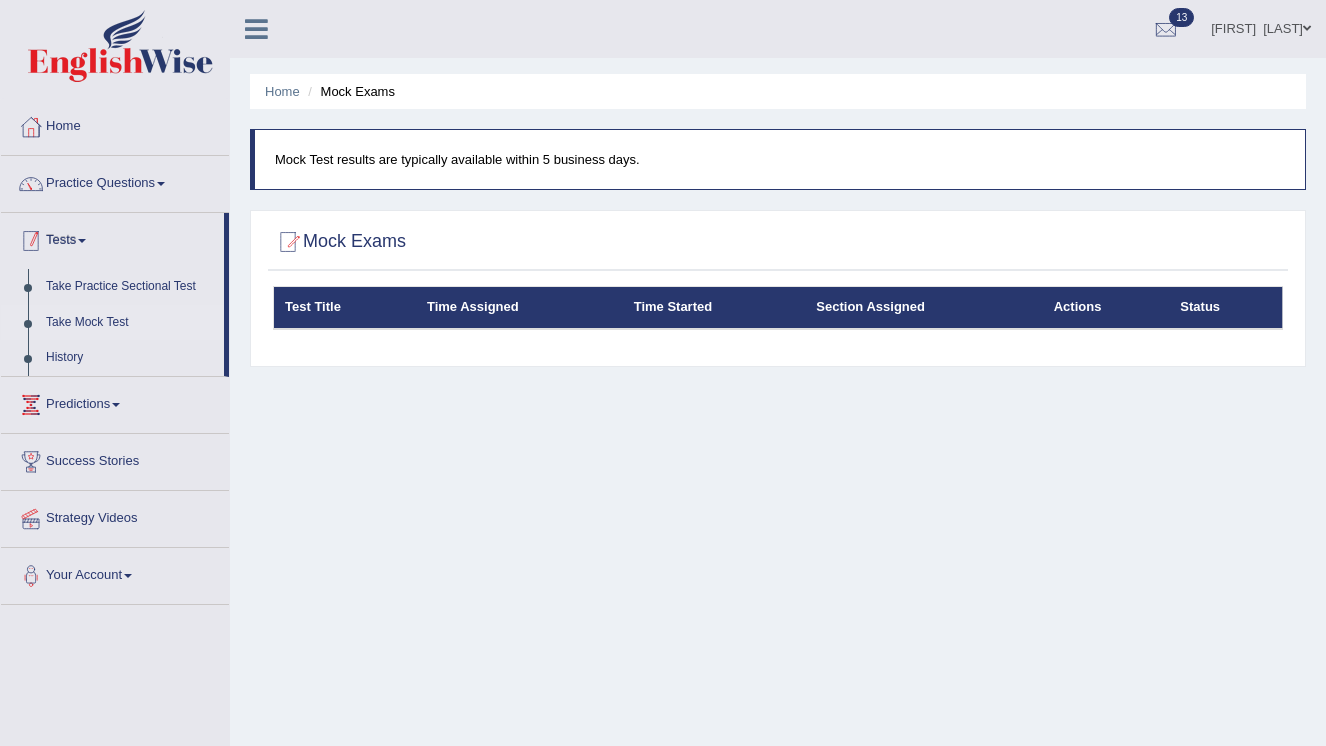 scroll, scrollTop: 0, scrollLeft: 0, axis: both 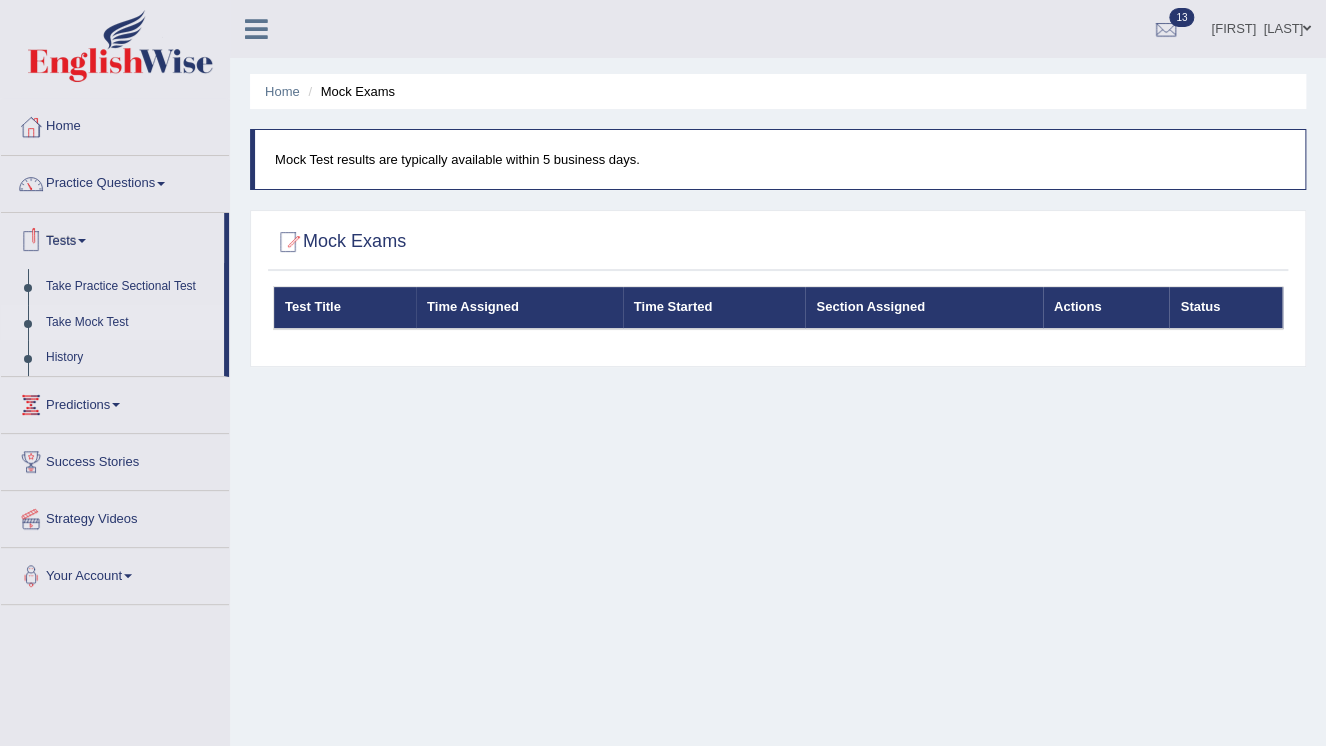 click on "Take Mock Test" at bounding box center (130, 323) 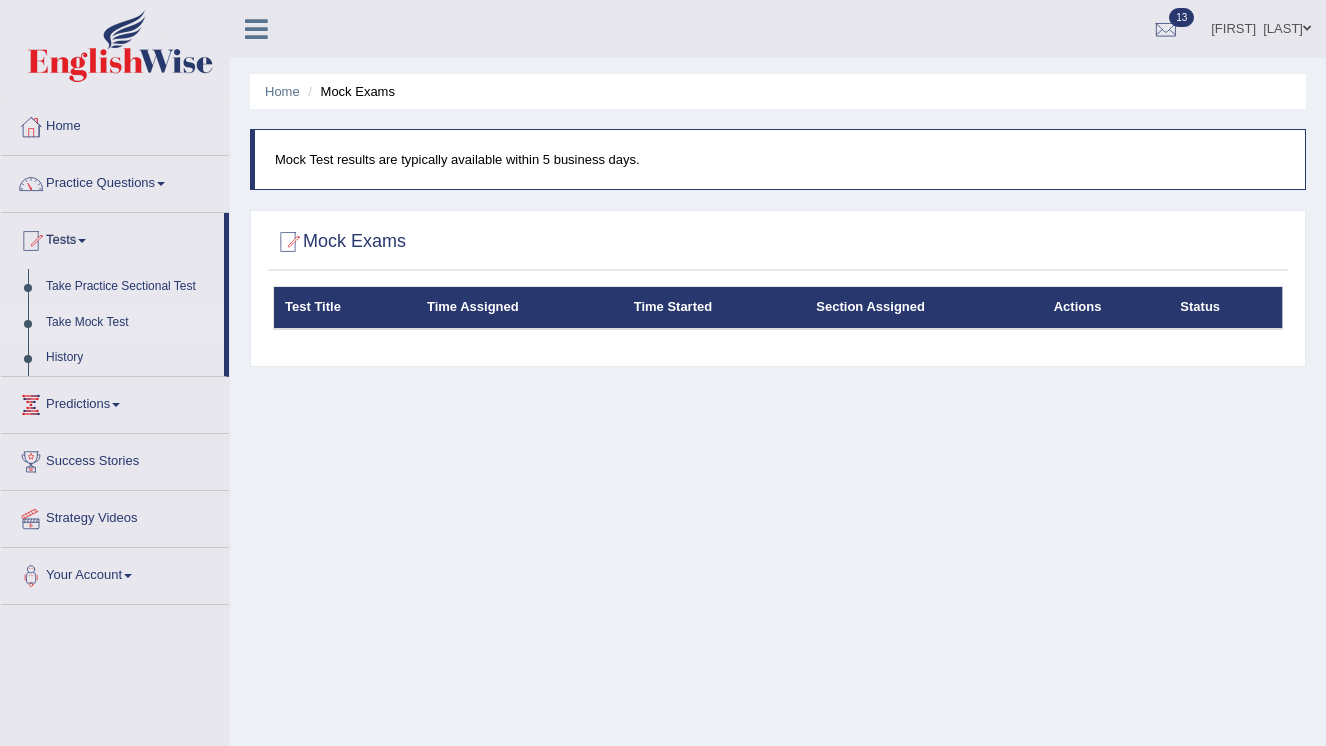 scroll, scrollTop: 0, scrollLeft: 0, axis: both 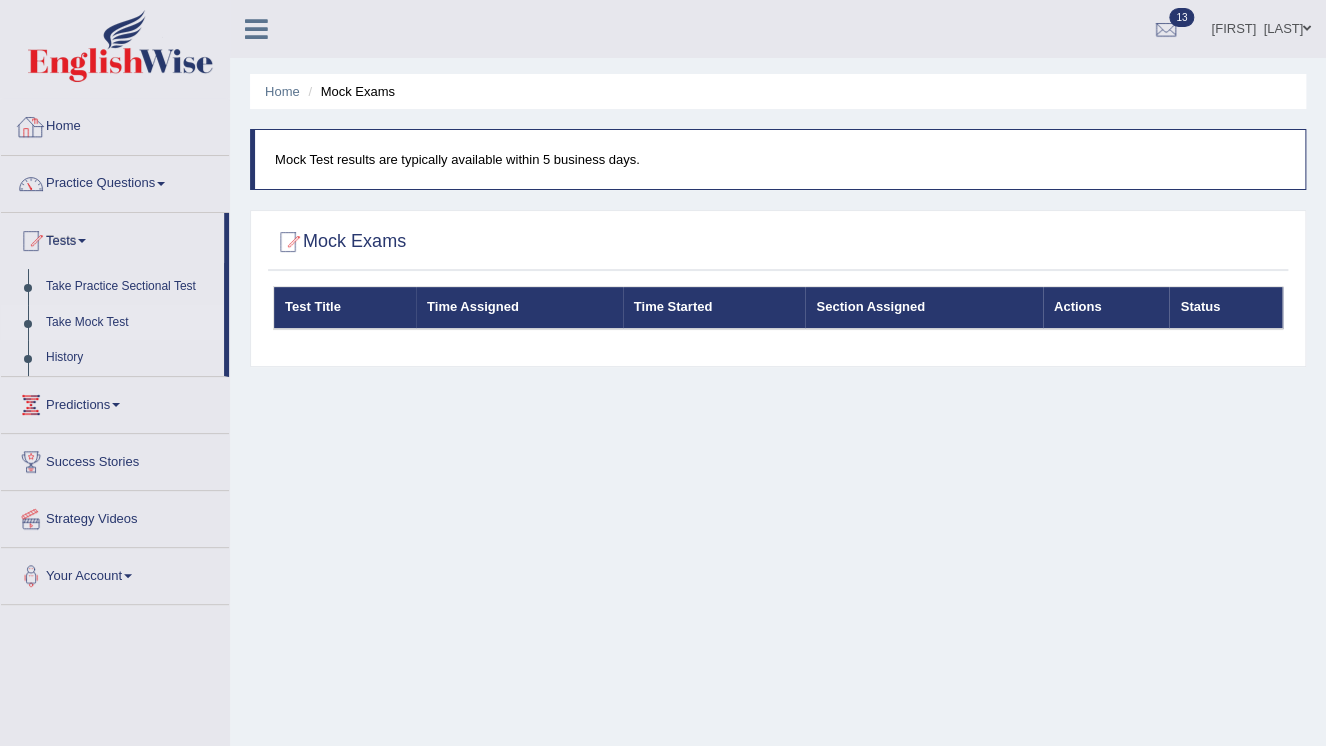 click on "Home" at bounding box center [115, 124] 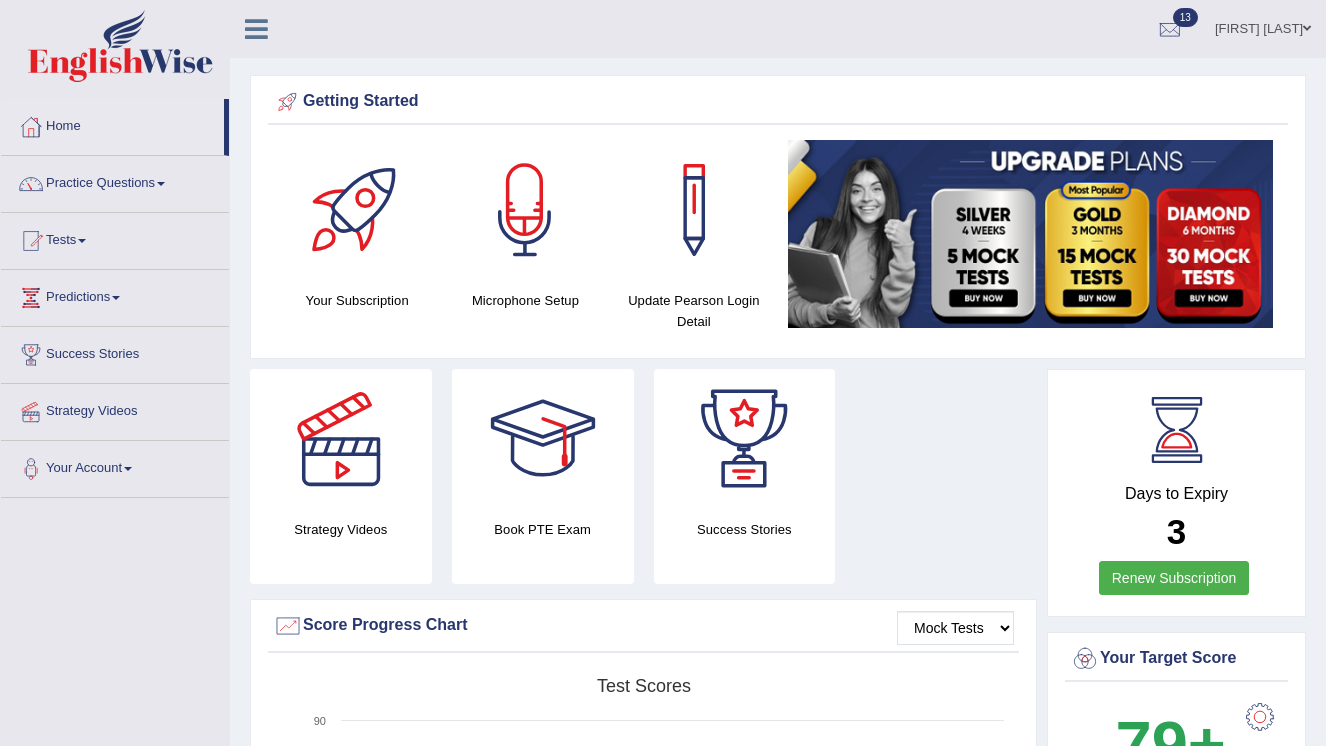 scroll, scrollTop: 0, scrollLeft: 0, axis: both 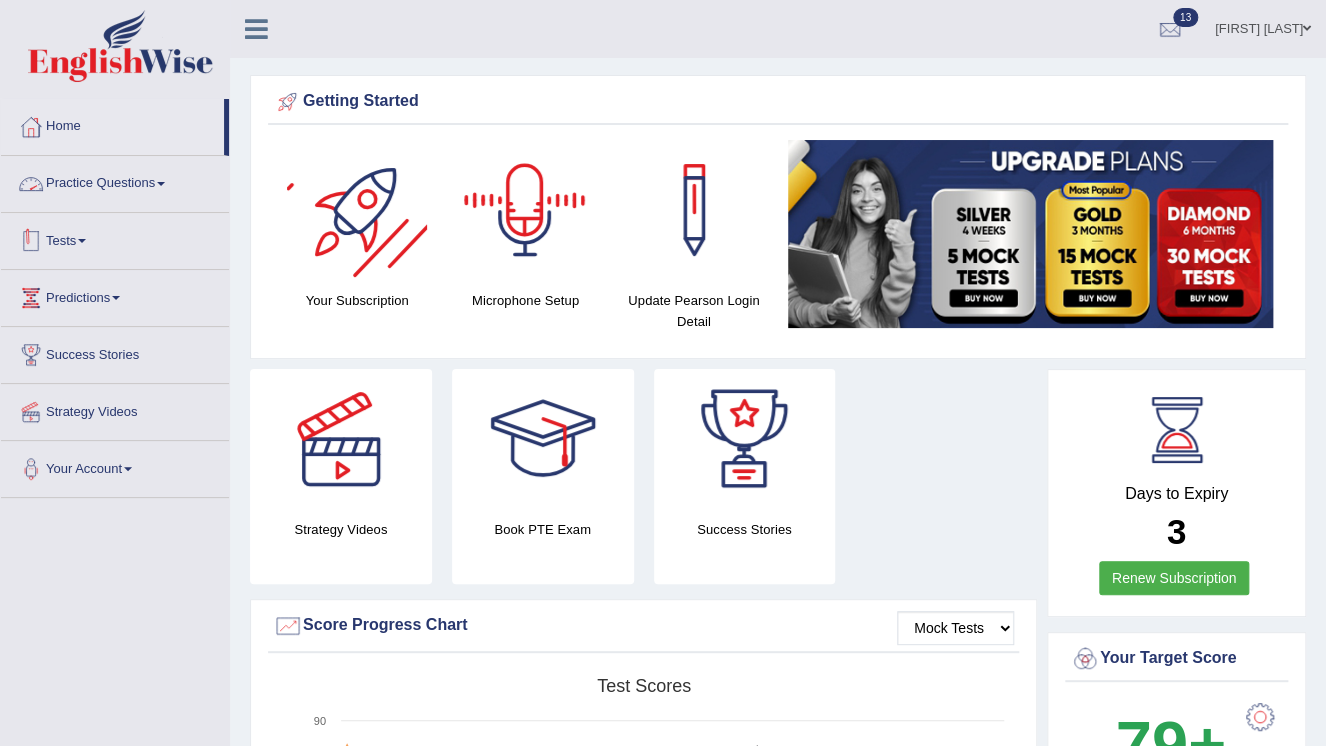 click on "Tests" at bounding box center (115, 238) 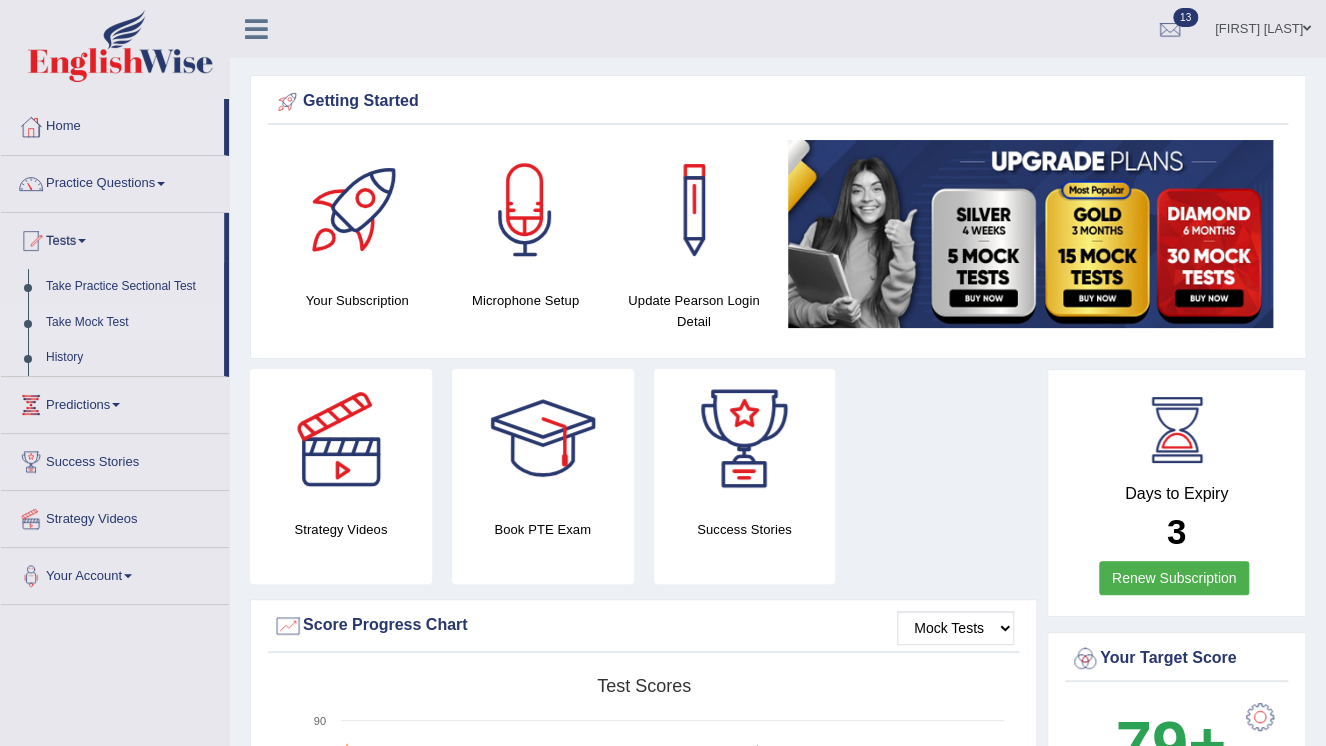 click on "Take Mock Test" at bounding box center [130, 323] 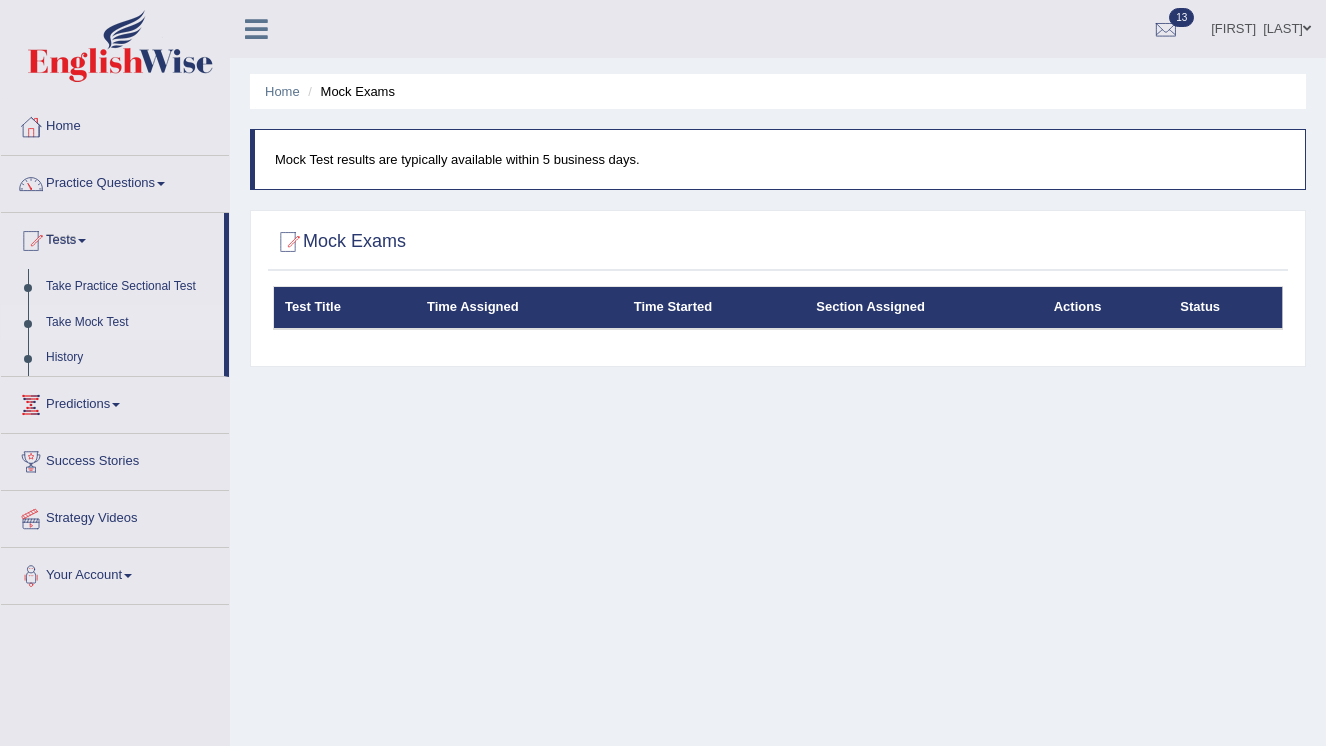 scroll, scrollTop: 119, scrollLeft: 0, axis: vertical 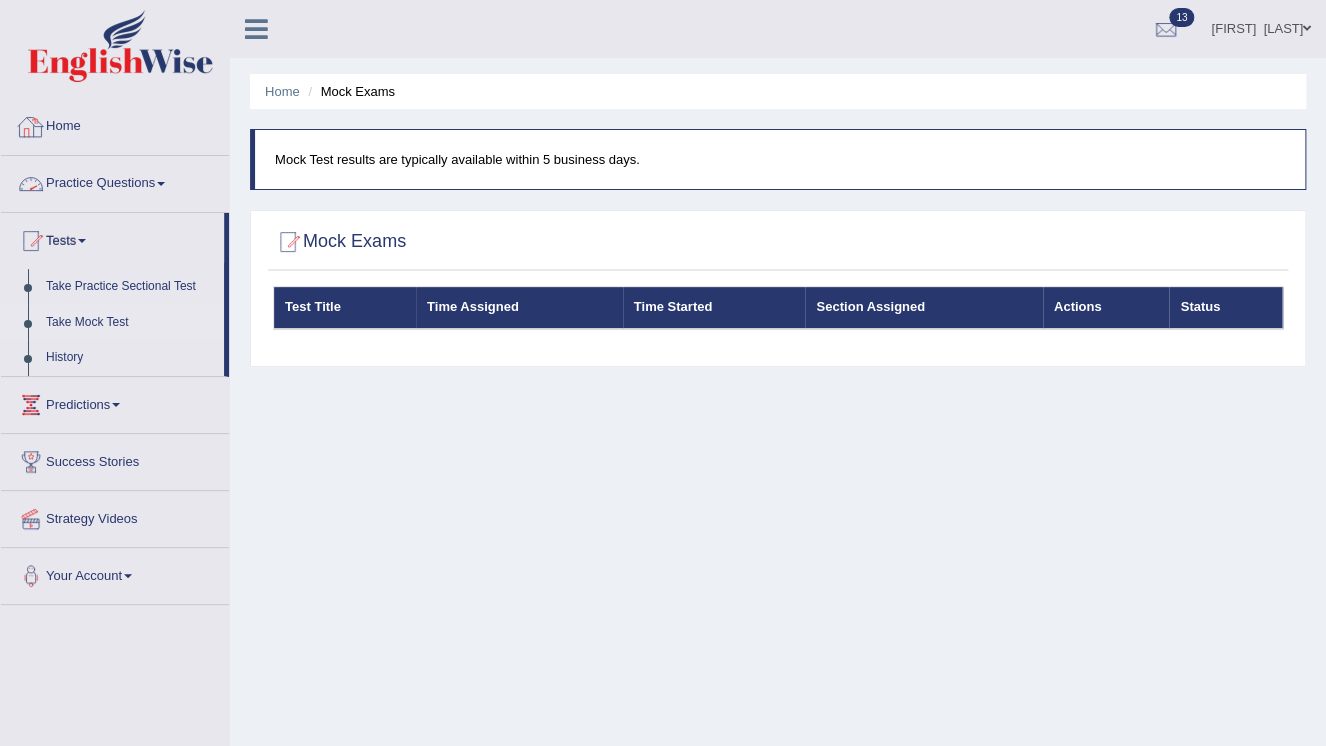 click on "Home" at bounding box center [115, 124] 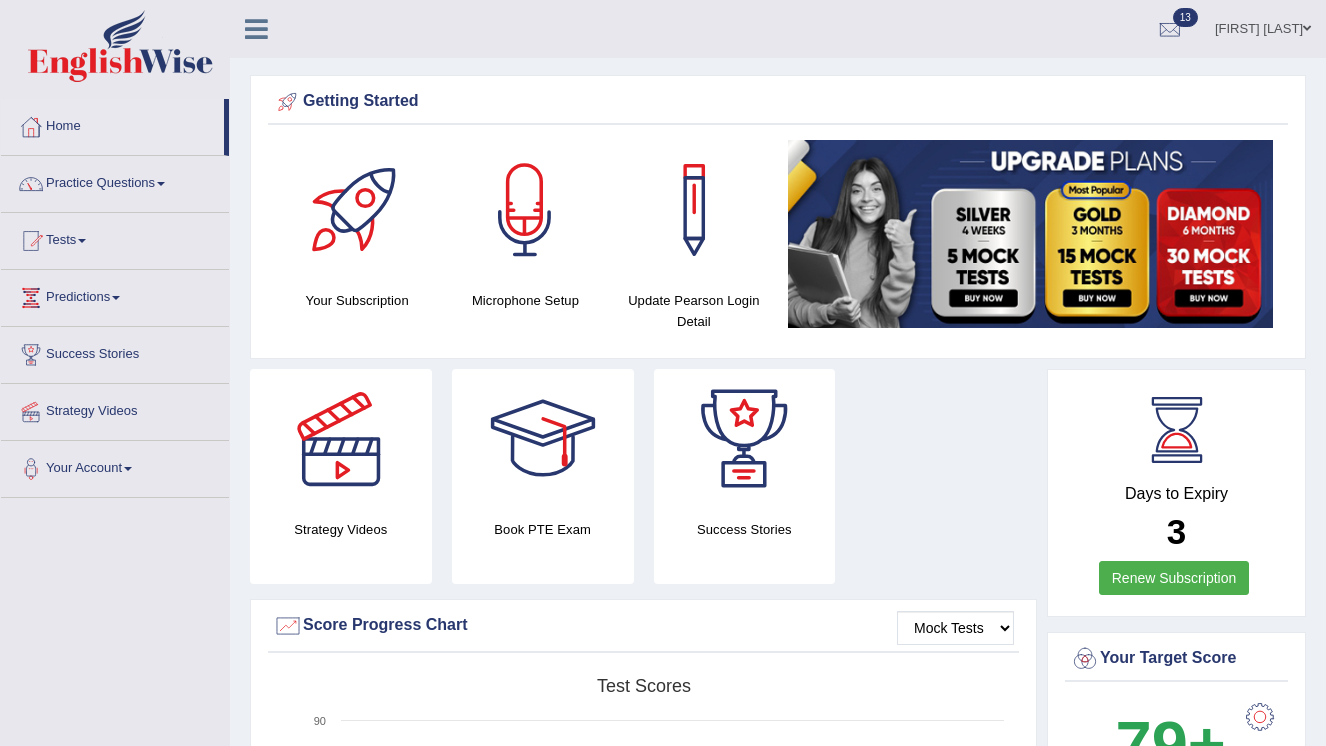 scroll, scrollTop: 0, scrollLeft: 0, axis: both 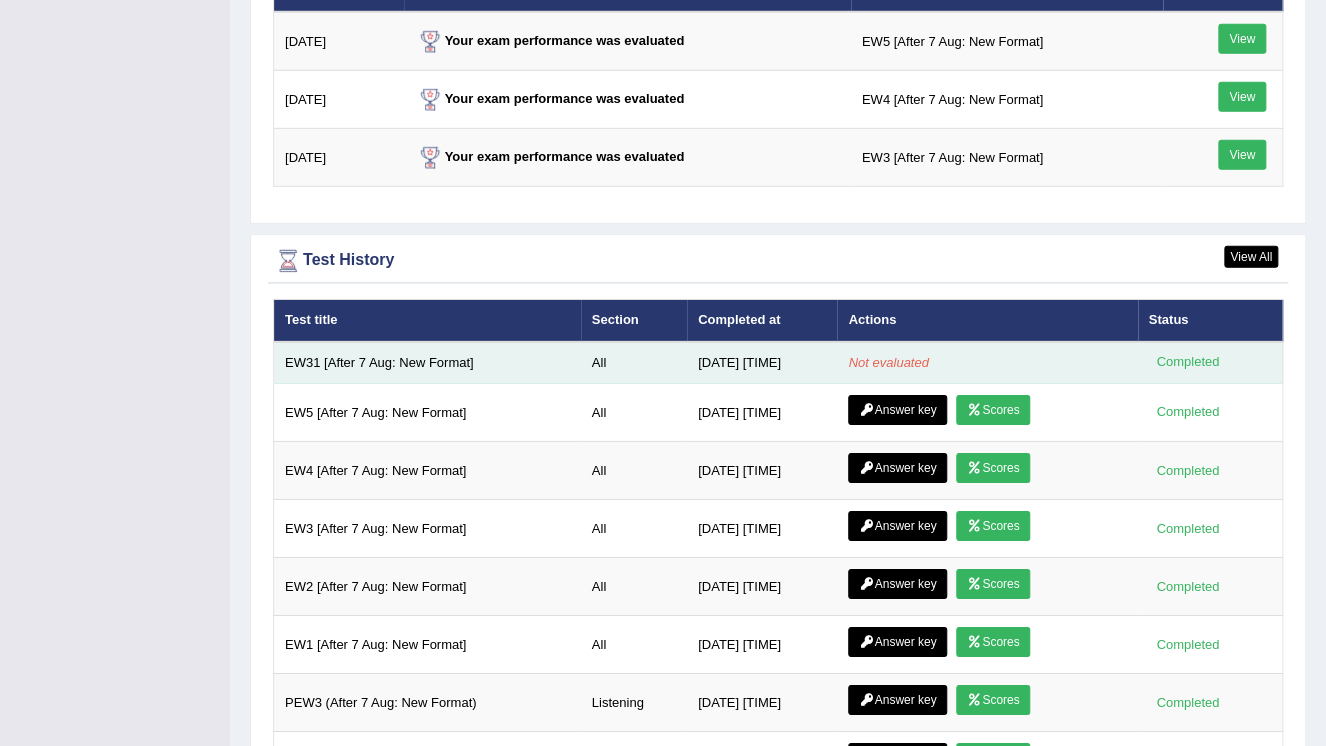 click on "Not evaluated" at bounding box center (888, 362) 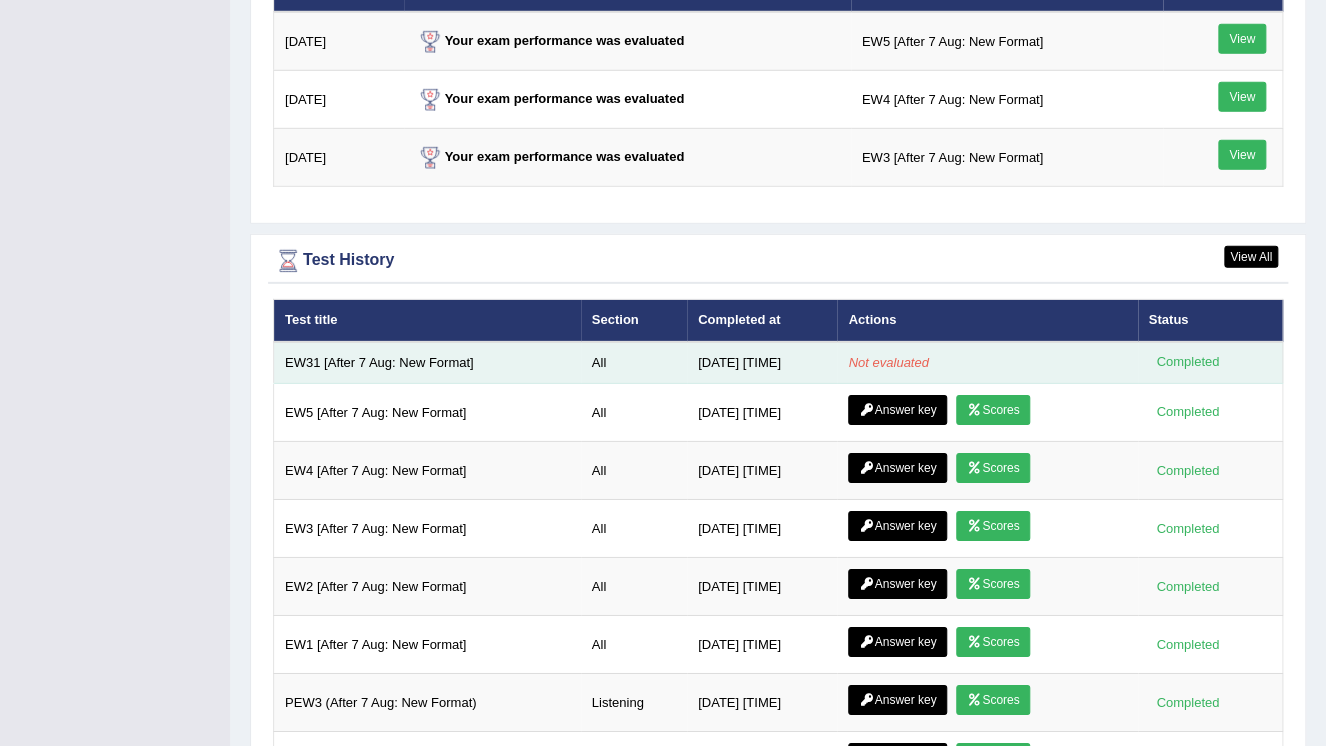 click on "Completed" at bounding box center [1188, 362] 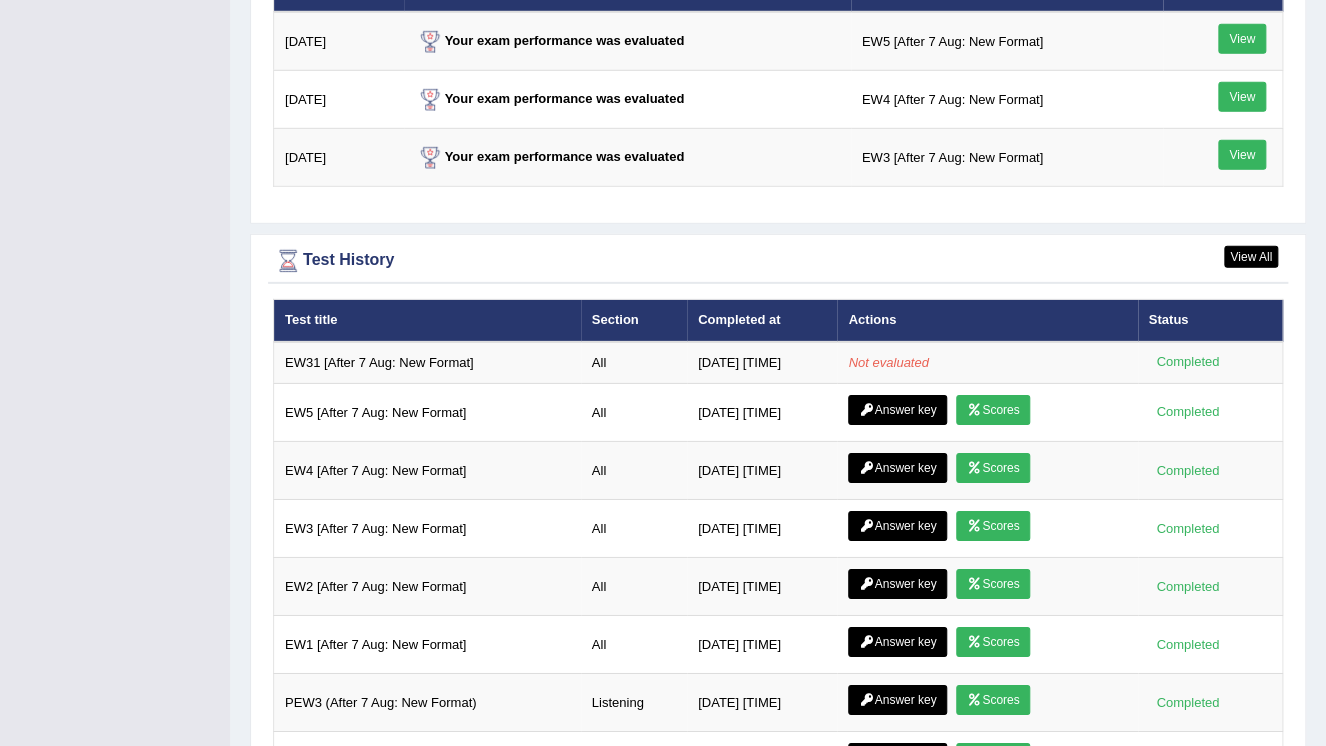 click on "Actions" at bounding box center (987, 321) 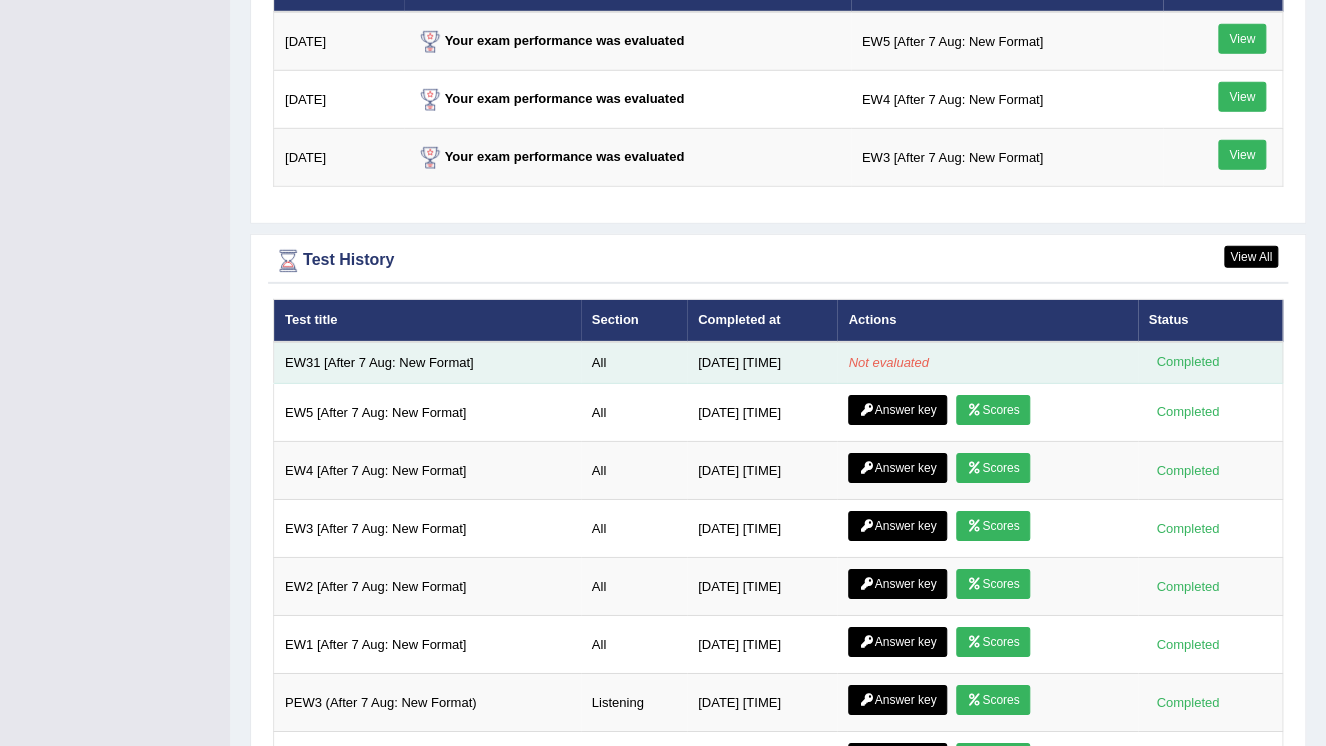 click on "8/7/25 13:12" at bounding box center (762, 363) 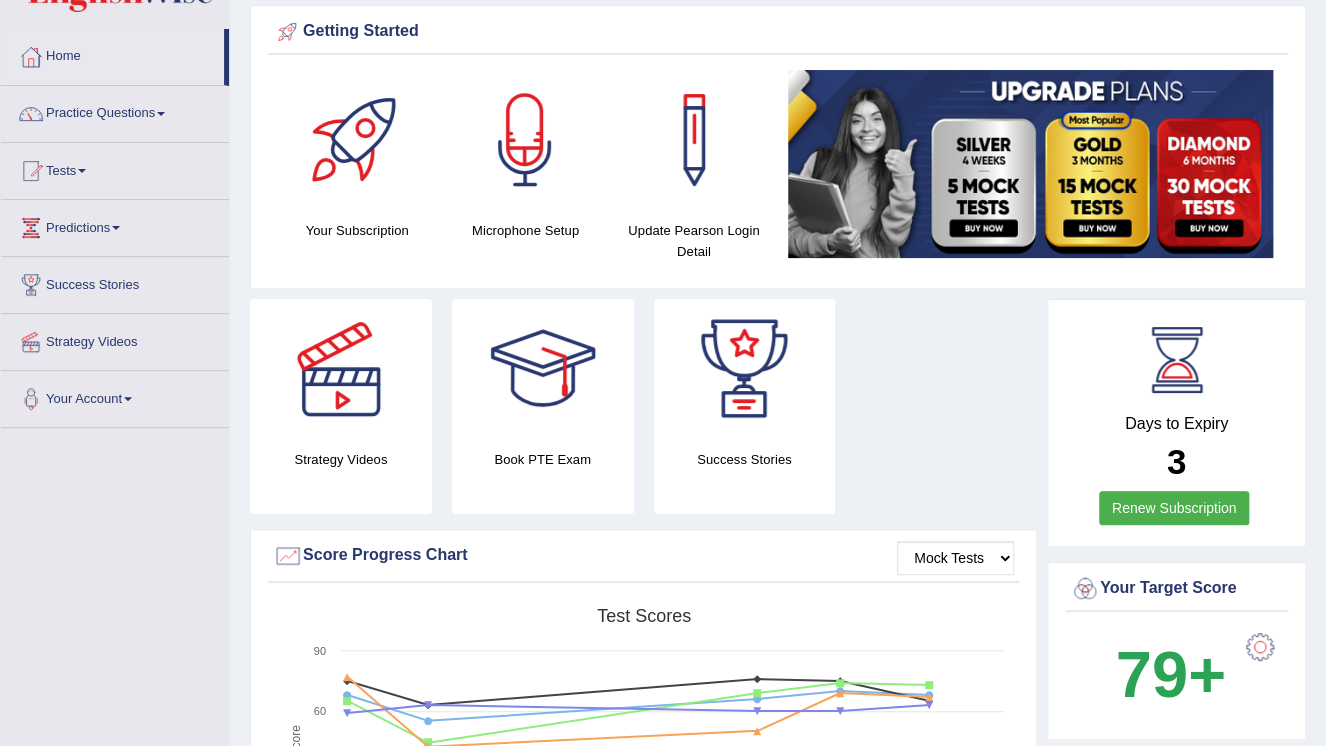 scroll, scrollTop: 0, scrollLeft: 0, axis: both 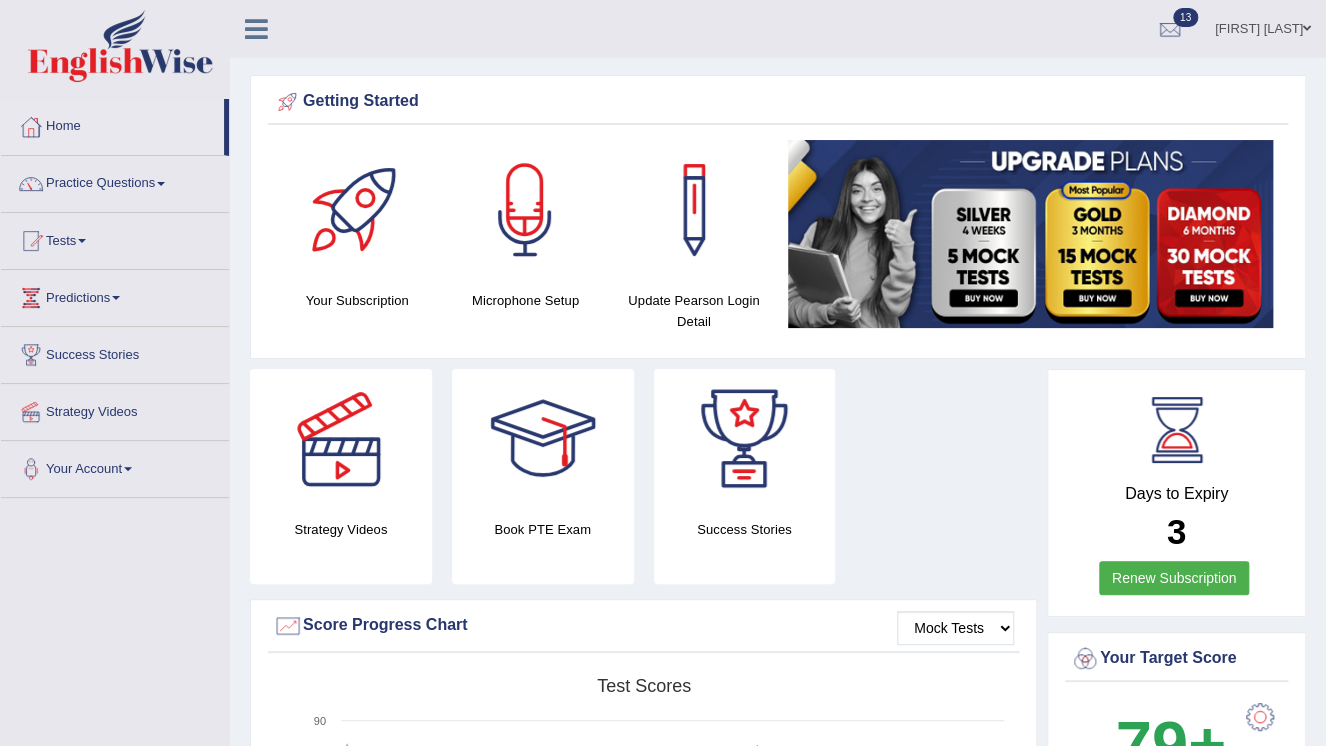 click on "Siddharth  Sahu" at bounding box center [1263, 26] 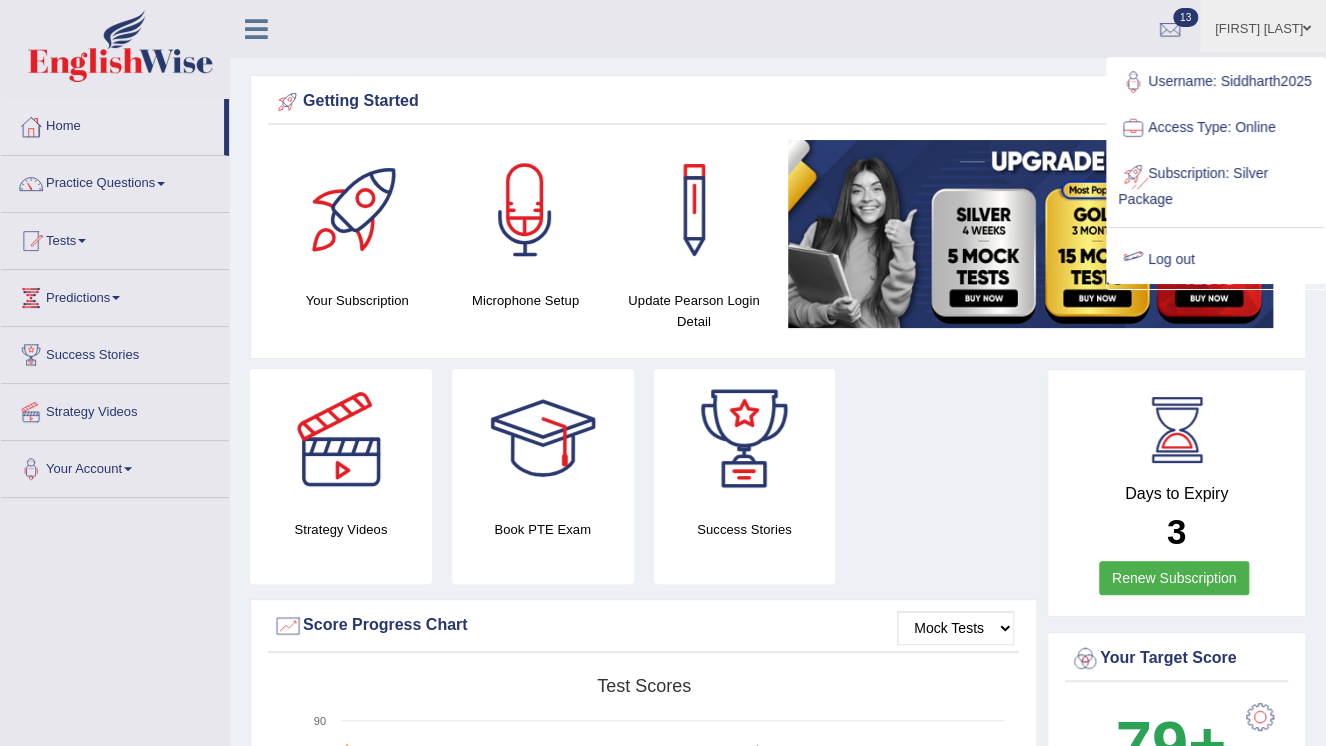 click on "Log out" at bounding box center (1216, 260) 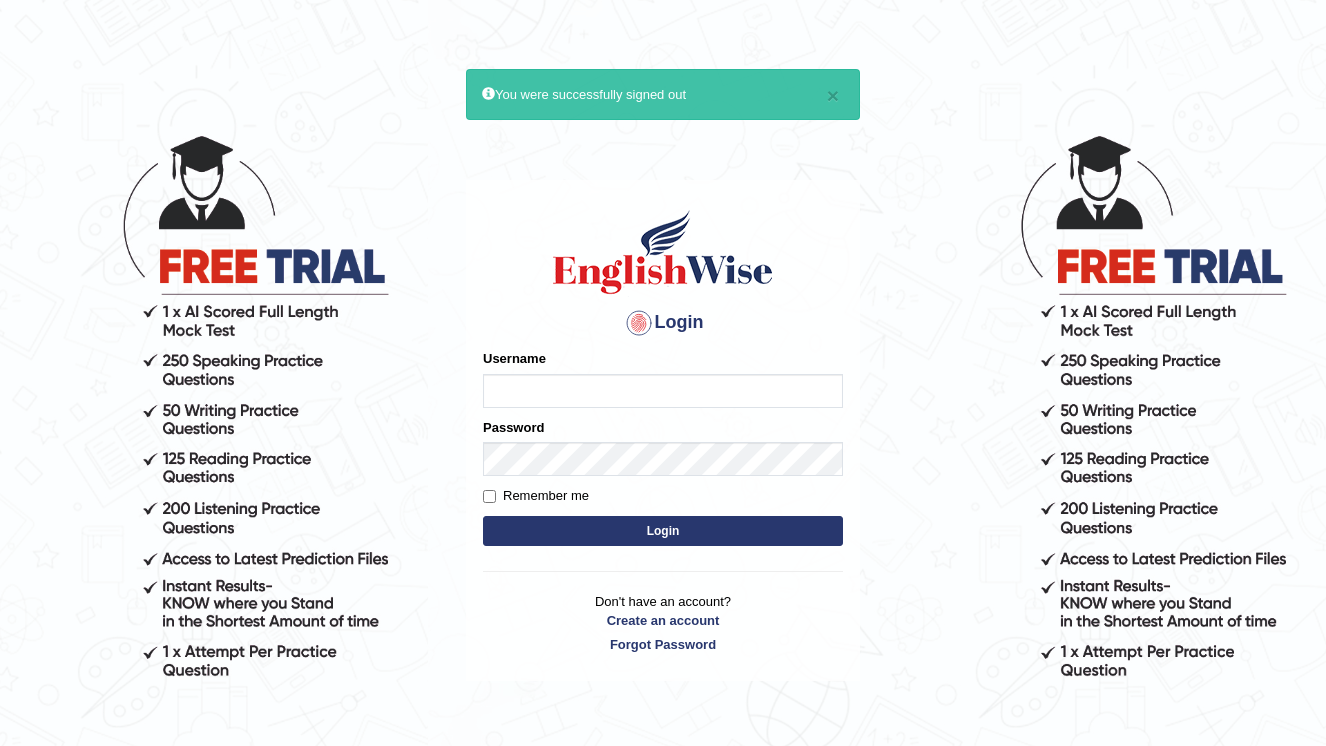 scroll, scrollTop: 0, scrollLeft: 0, axis: both 